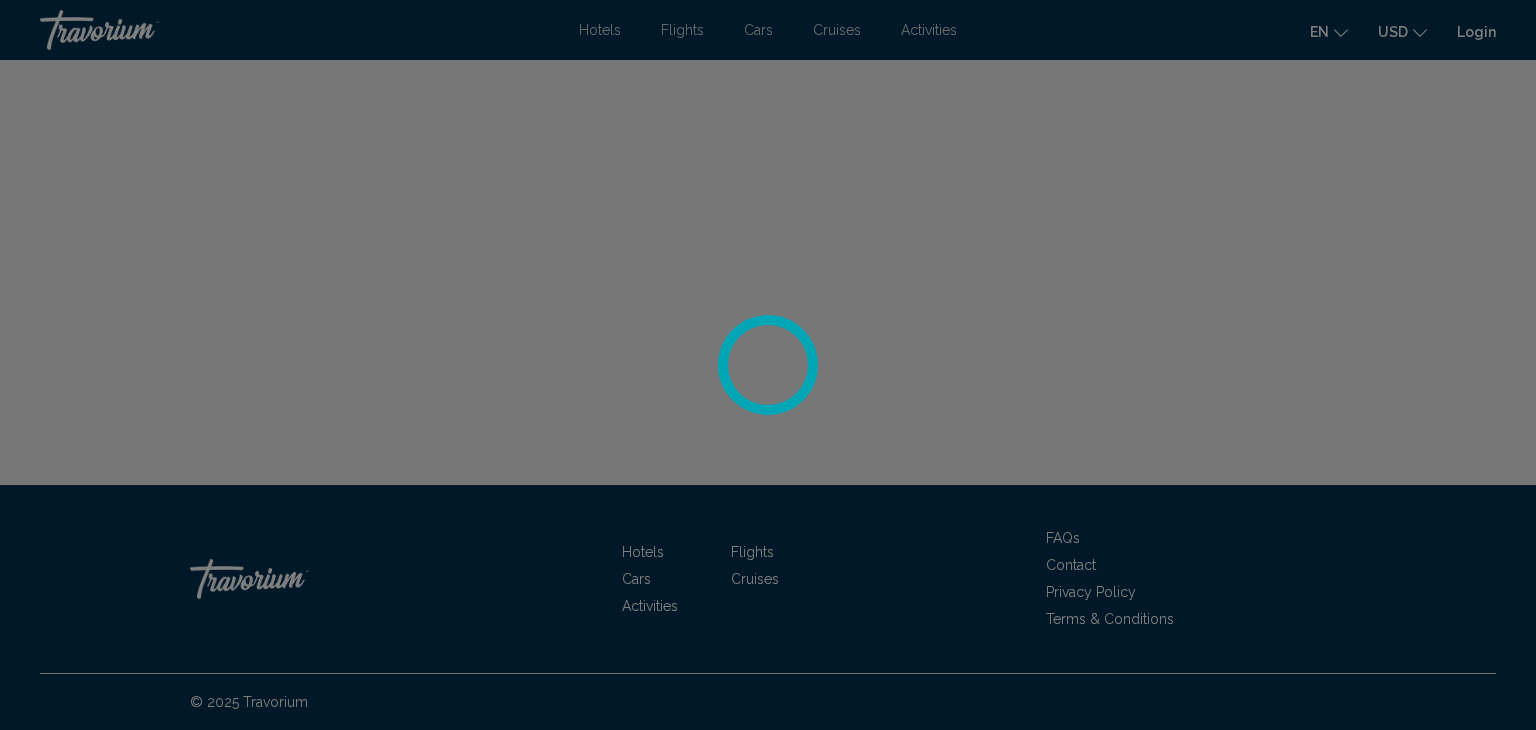 scroll, scrollTop: 0, scrollLeft: 0, axis: both 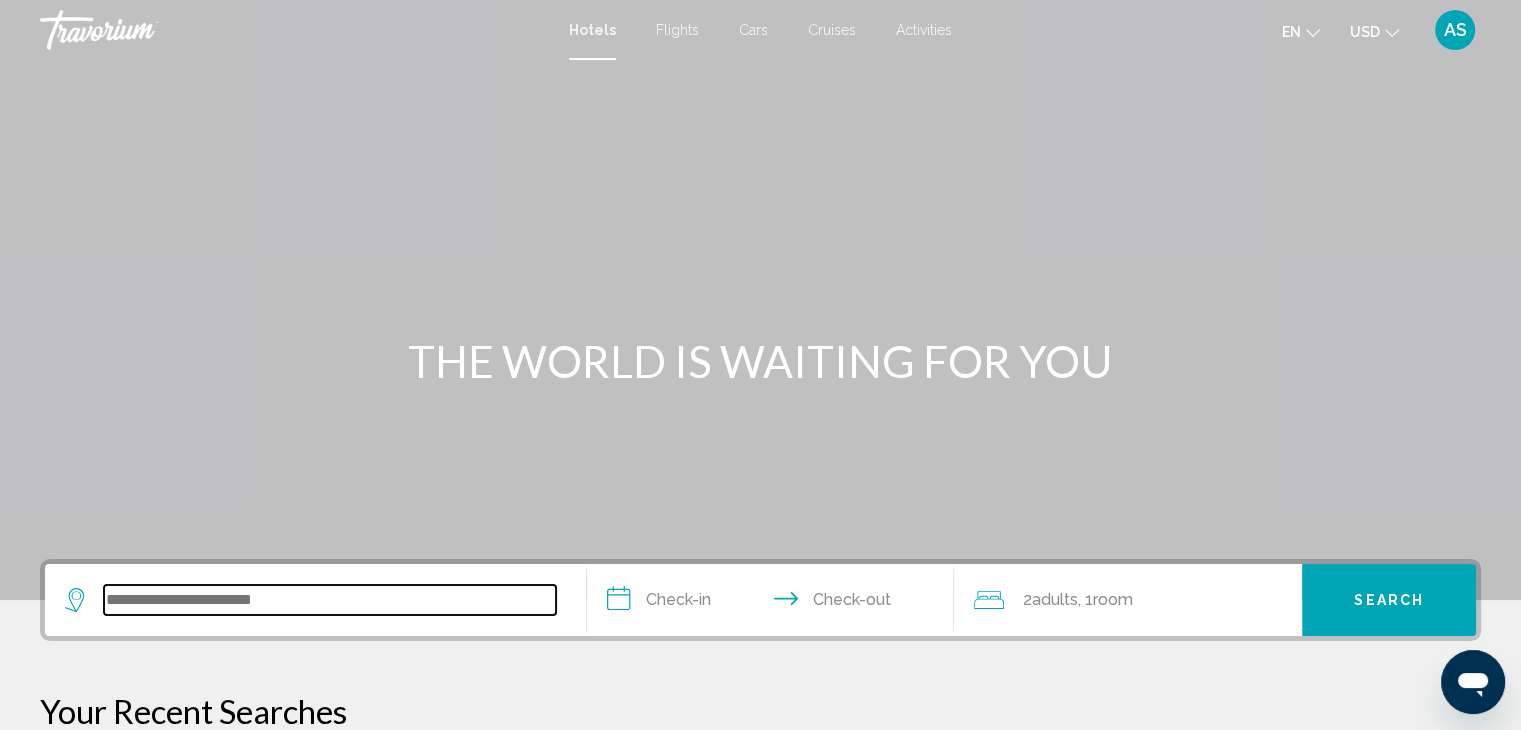 click at bounding box center (330, 600) 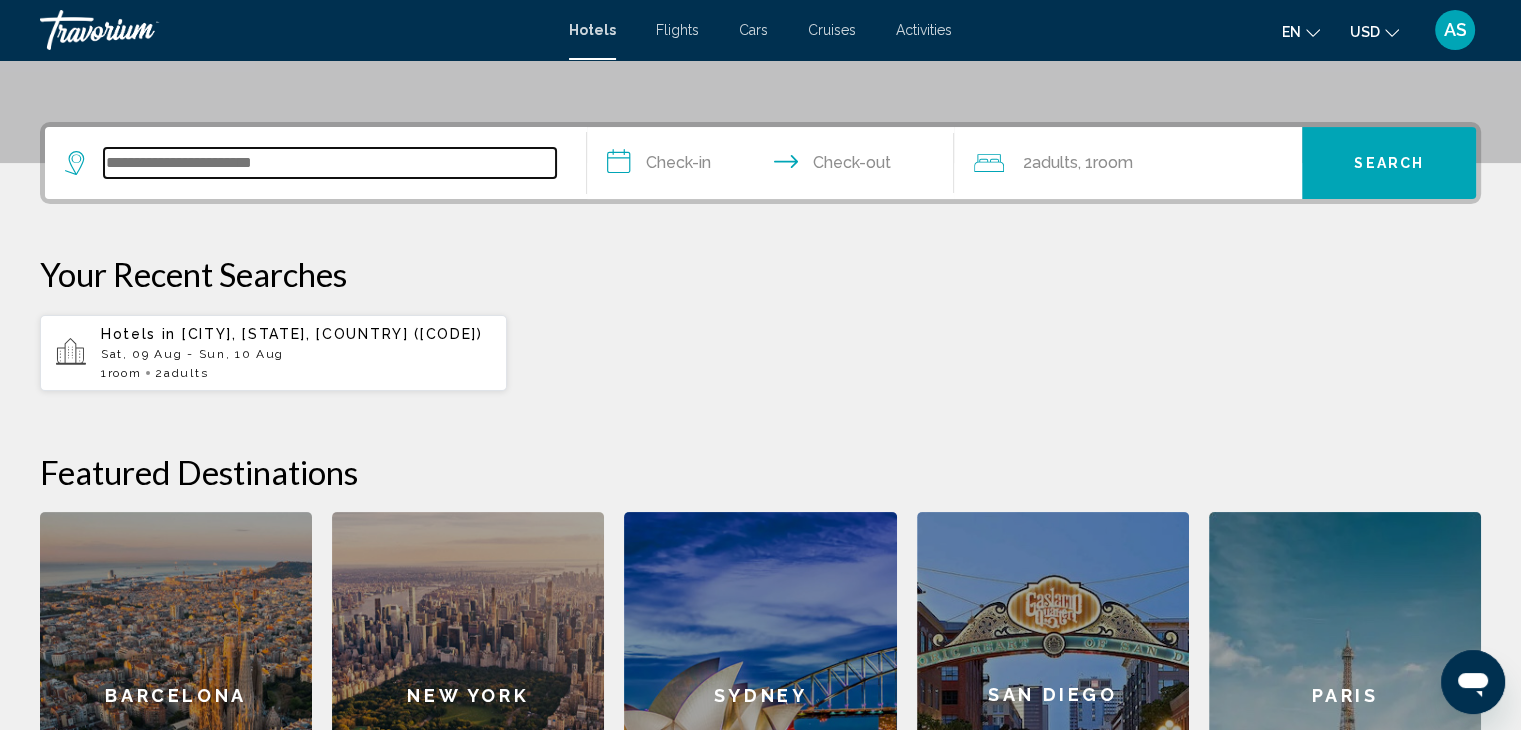 scroll, scrollTop: 493, scrollLeft: 0, axis: vertical 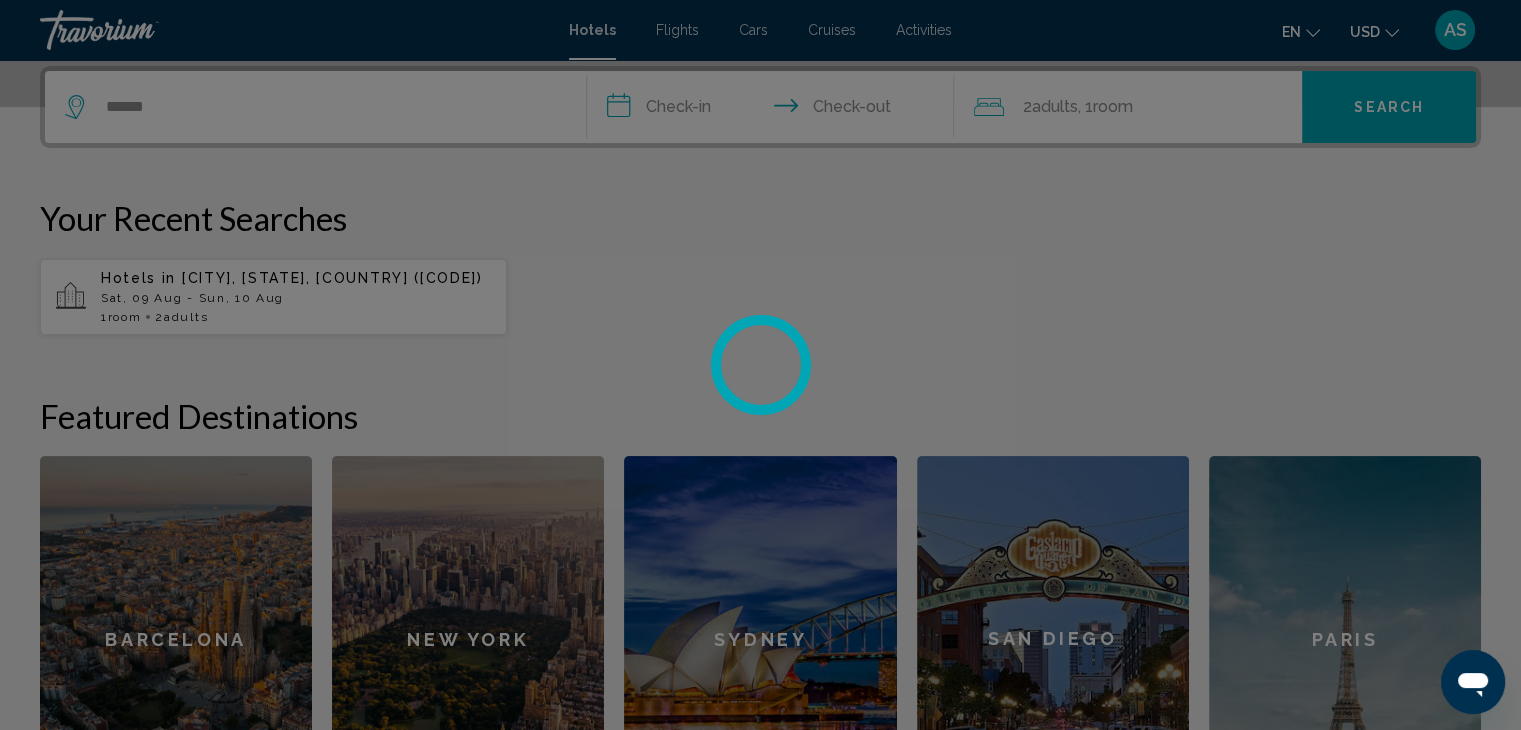 click at bounding box center [760, 365] 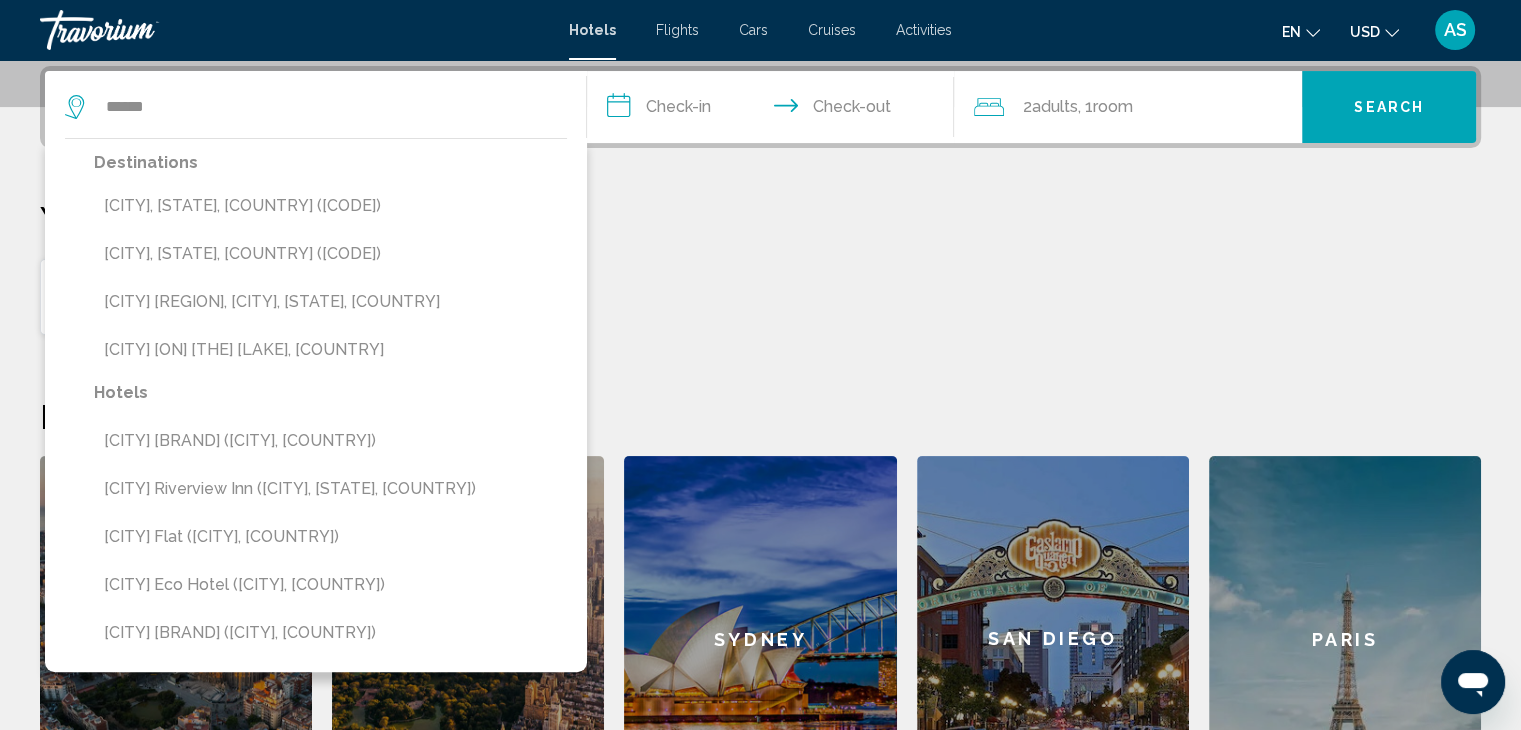 click on "****** Destinations [CITY], [STATE], [COUNTRY] ([CODE]) [CITY], [STATE], [COUNTRY] ([CODE]) [CITY] [REGION], [CITY], [STATE], [COUNTRY] [CITY] [ON] [THE] [LAKE], [COUNTRY] Hotels [CITY] Hotel ([CITY], [COUNTRY]) [CITY] Riverview Inn ([CITY], [STATE], [COUNTRY]) [CITY] Flat ([CITY], [COUNTRY]) [CITY] Eco Hotel ([CITY], [COUNTRY]) [CITY] Hotel ([CITY], [COUNTRY])" at bounding box center [315, 107] 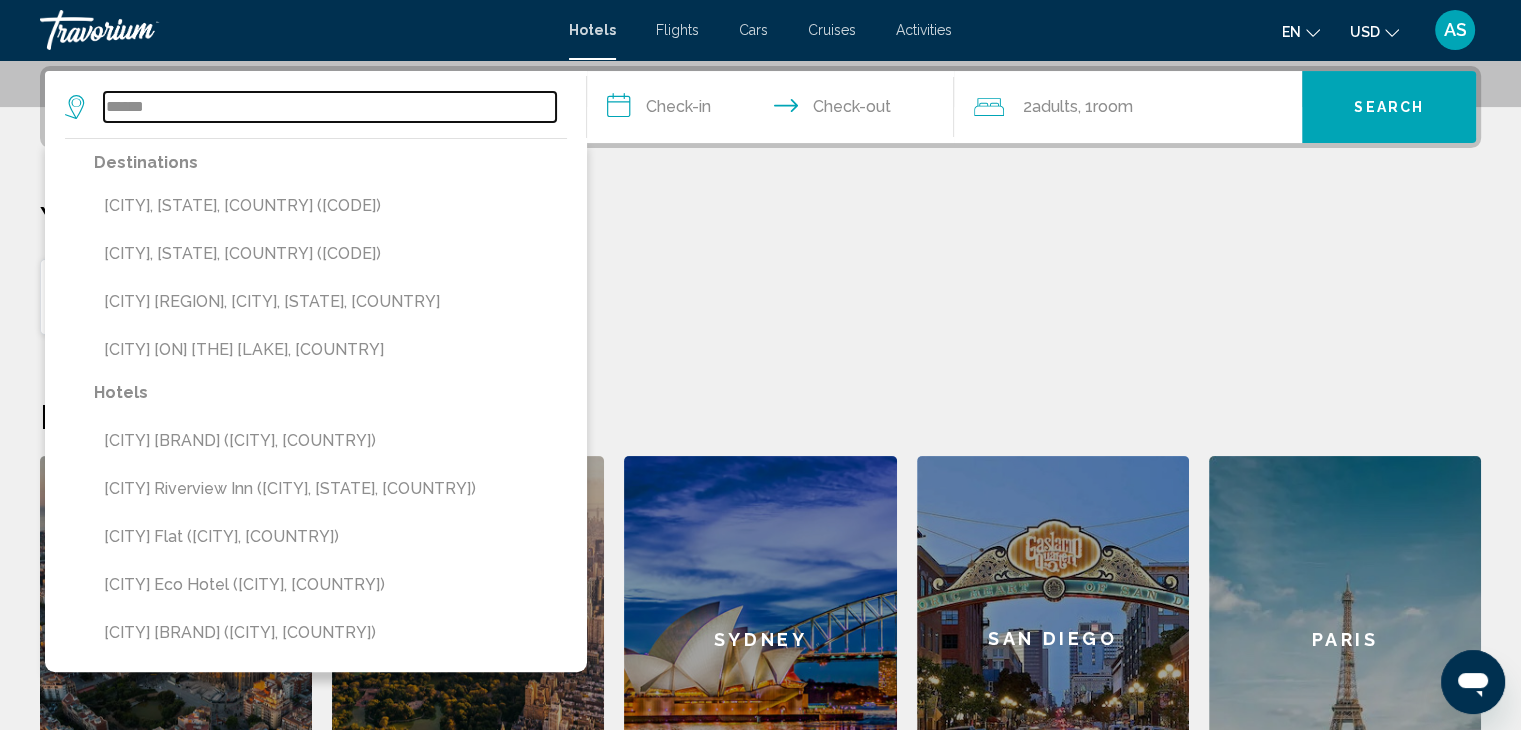 click on "******" at bounding box center [330, 107] 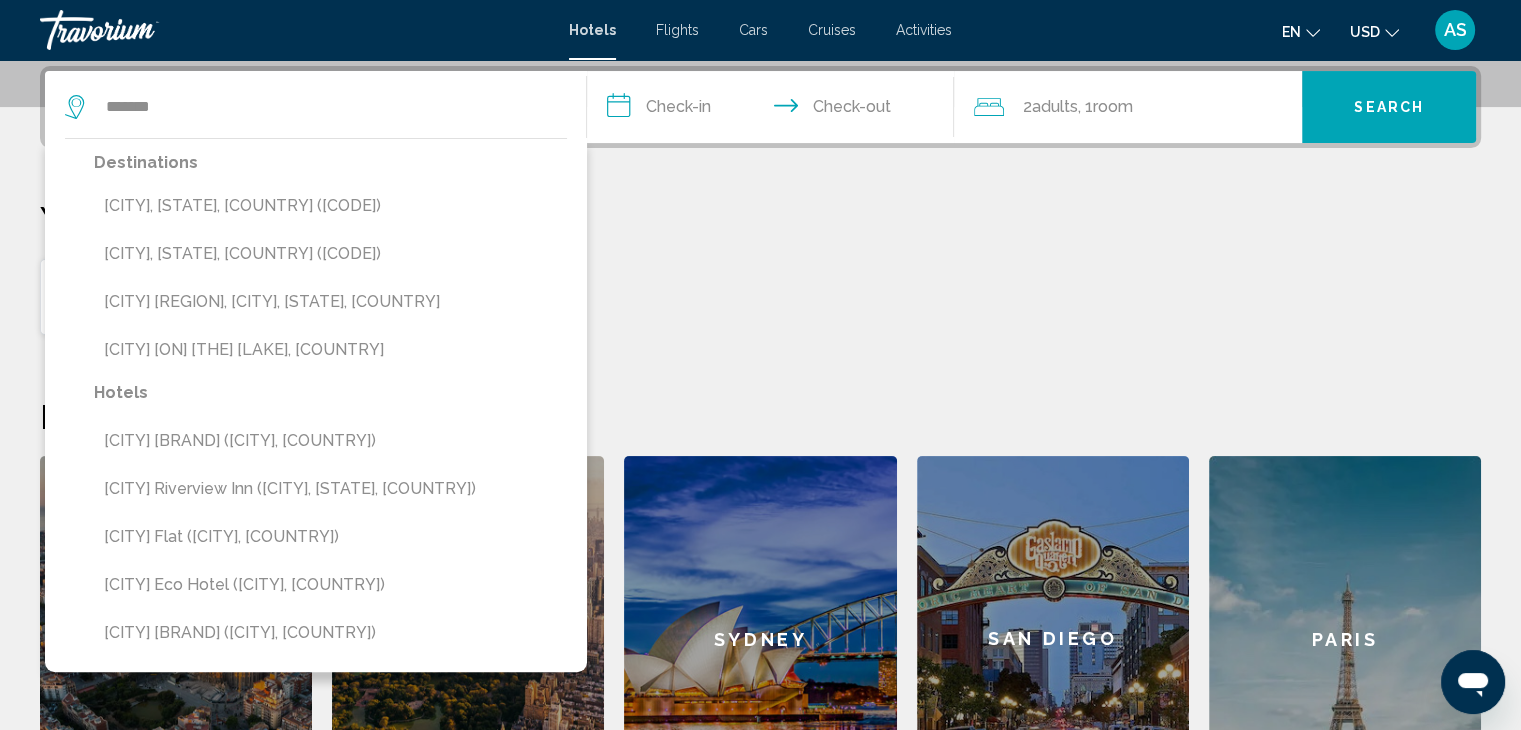 click on "[CITY], [STATE], [COUNTRY] ([CODE])" at bounding box center [330, 254] 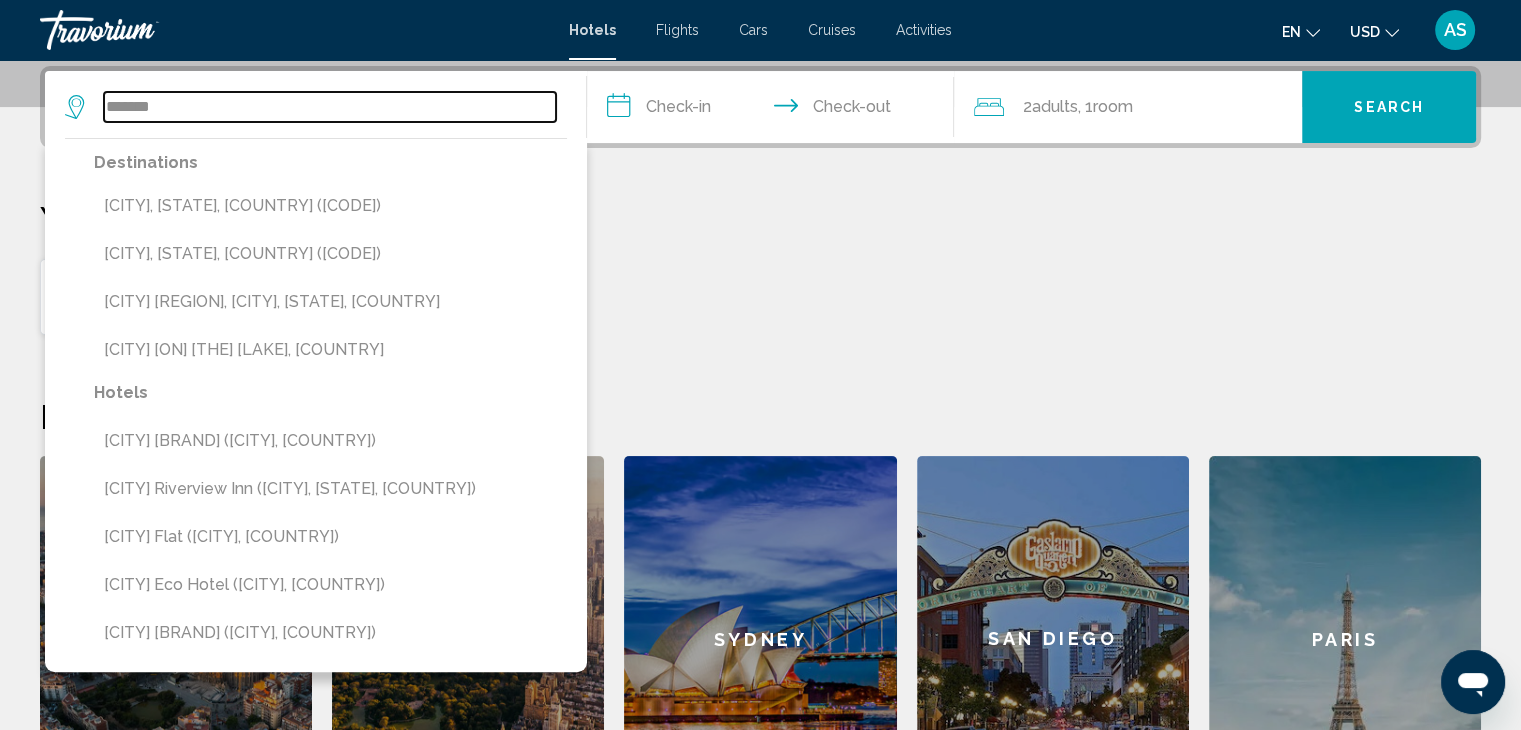 type on "**********" 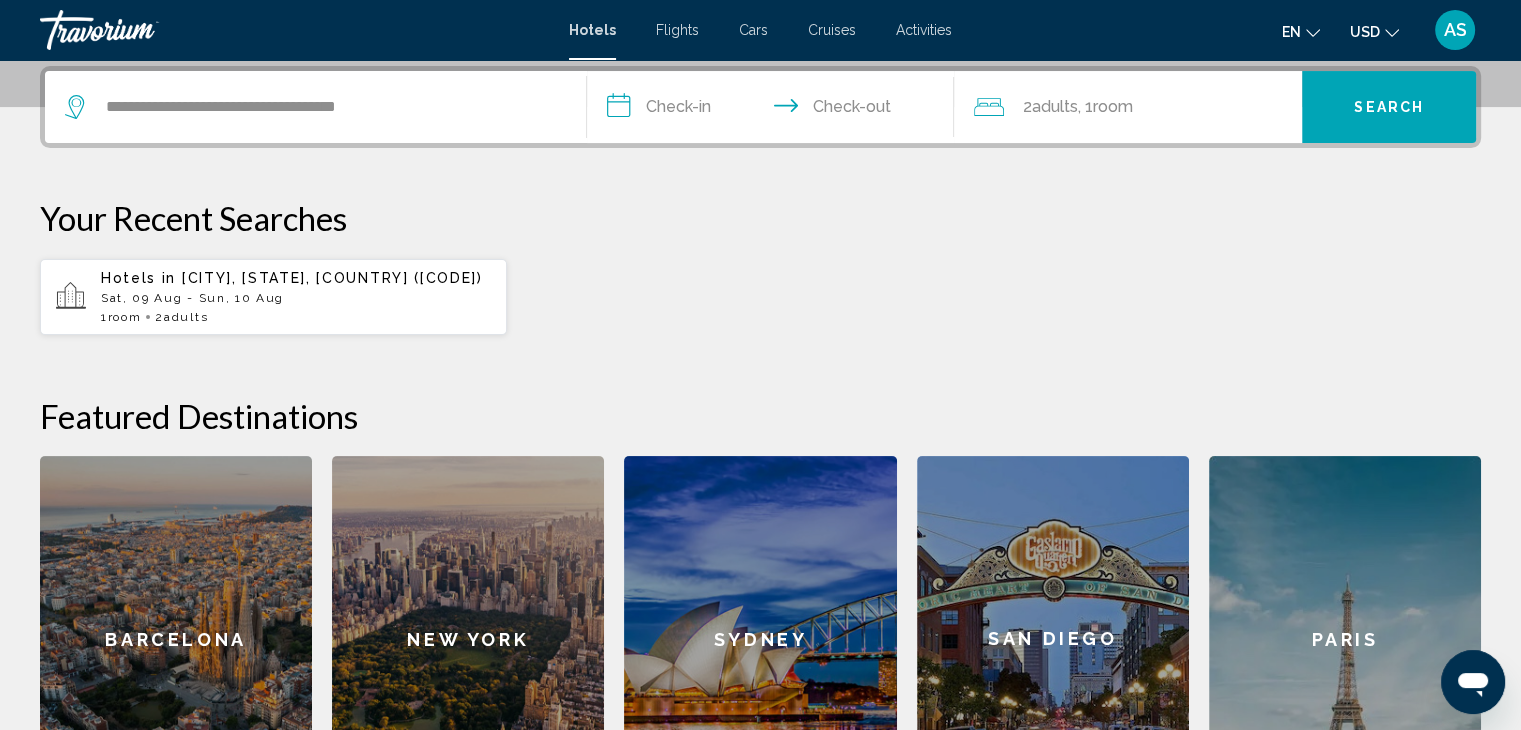 click on "**********" at bounding box center (775, 110) 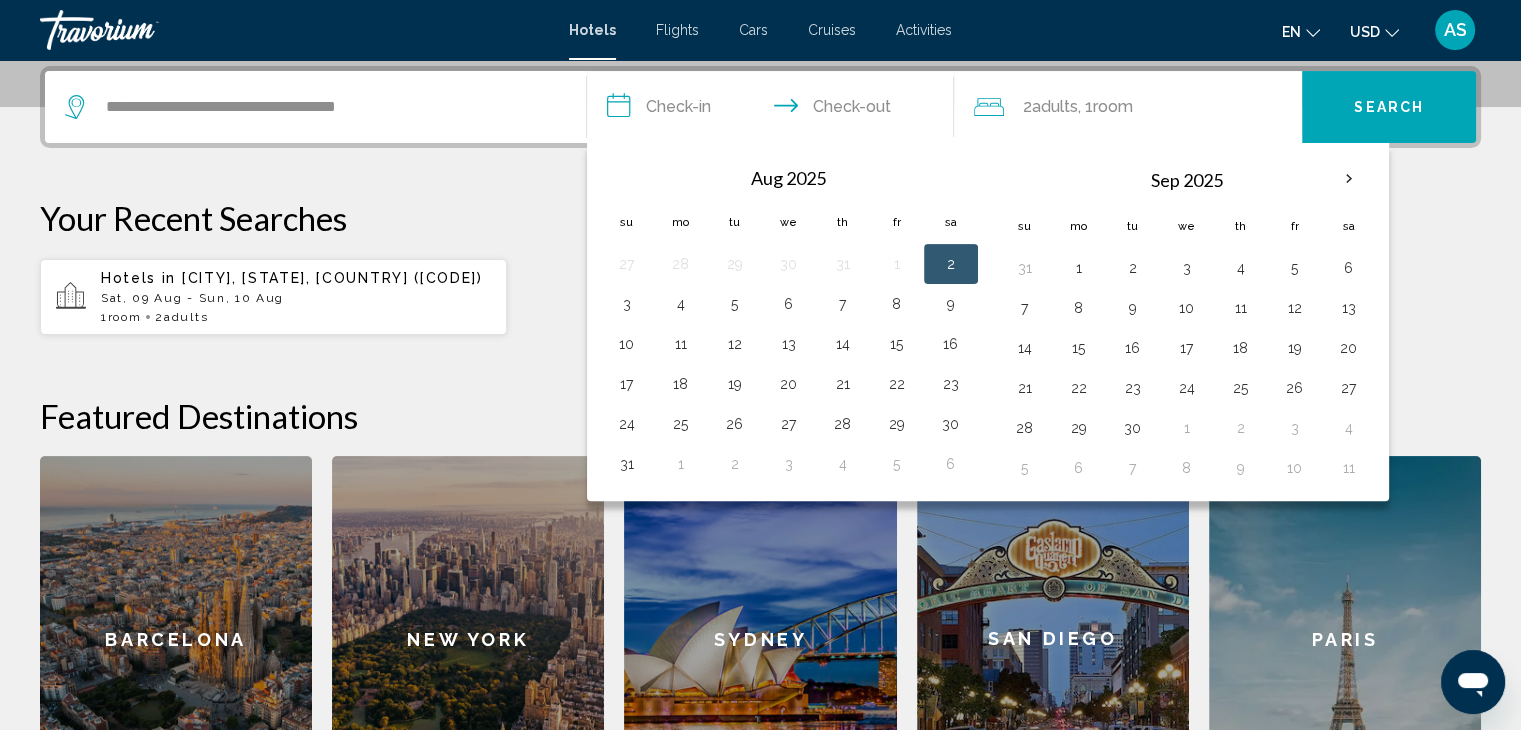 click on "9" at bounding box center (951, 304) 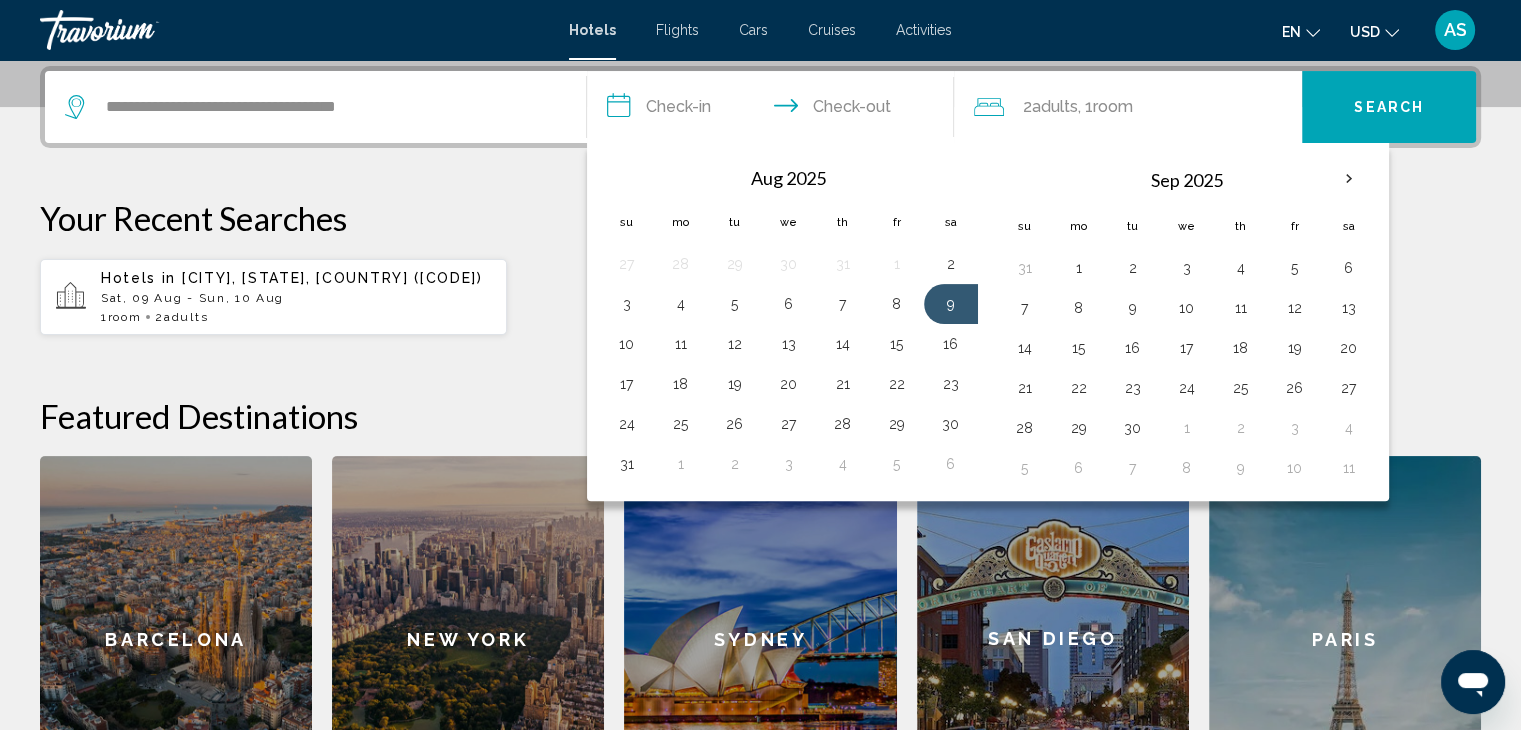 click on "10" at bounding box center (627, 344) 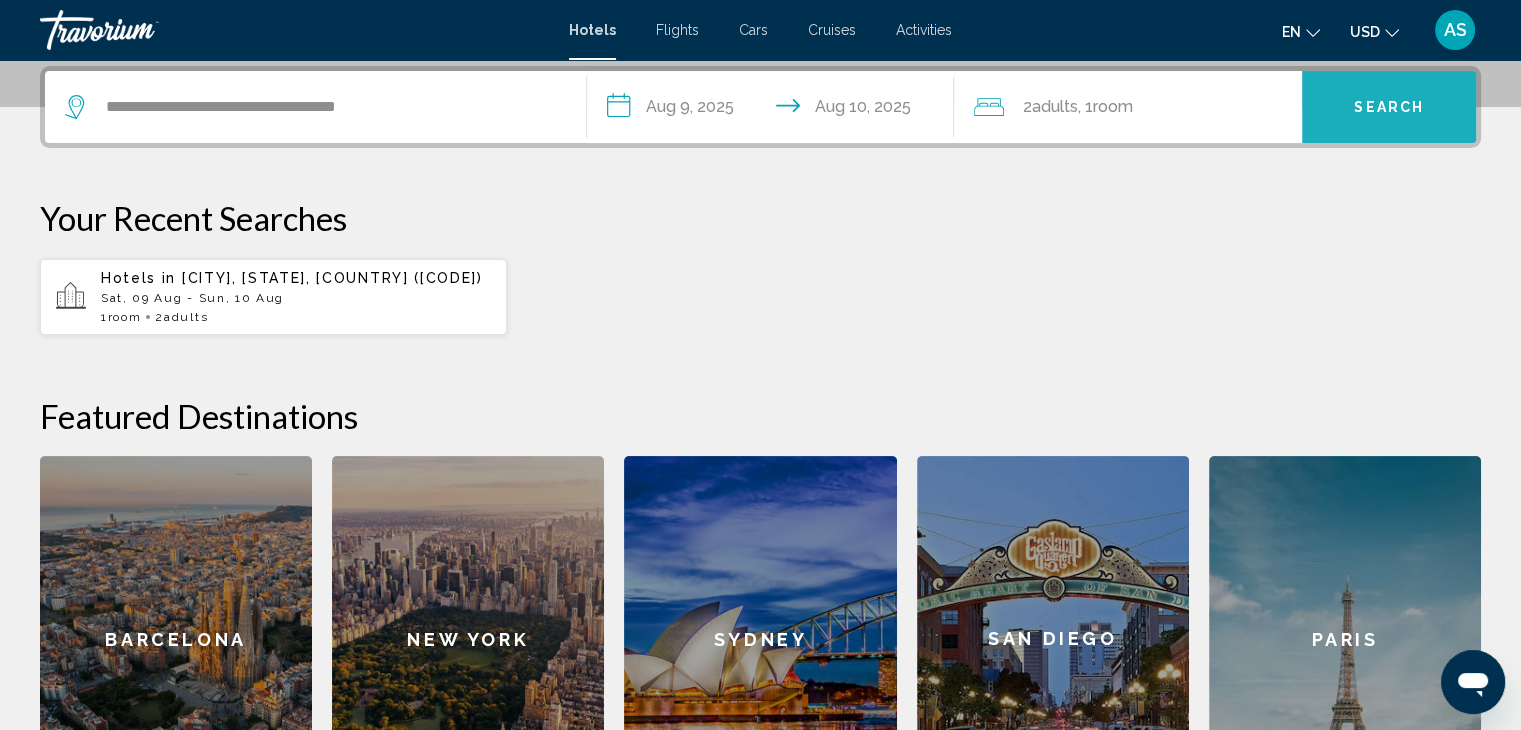 click on "Search" at bounding box center (1389, 107) 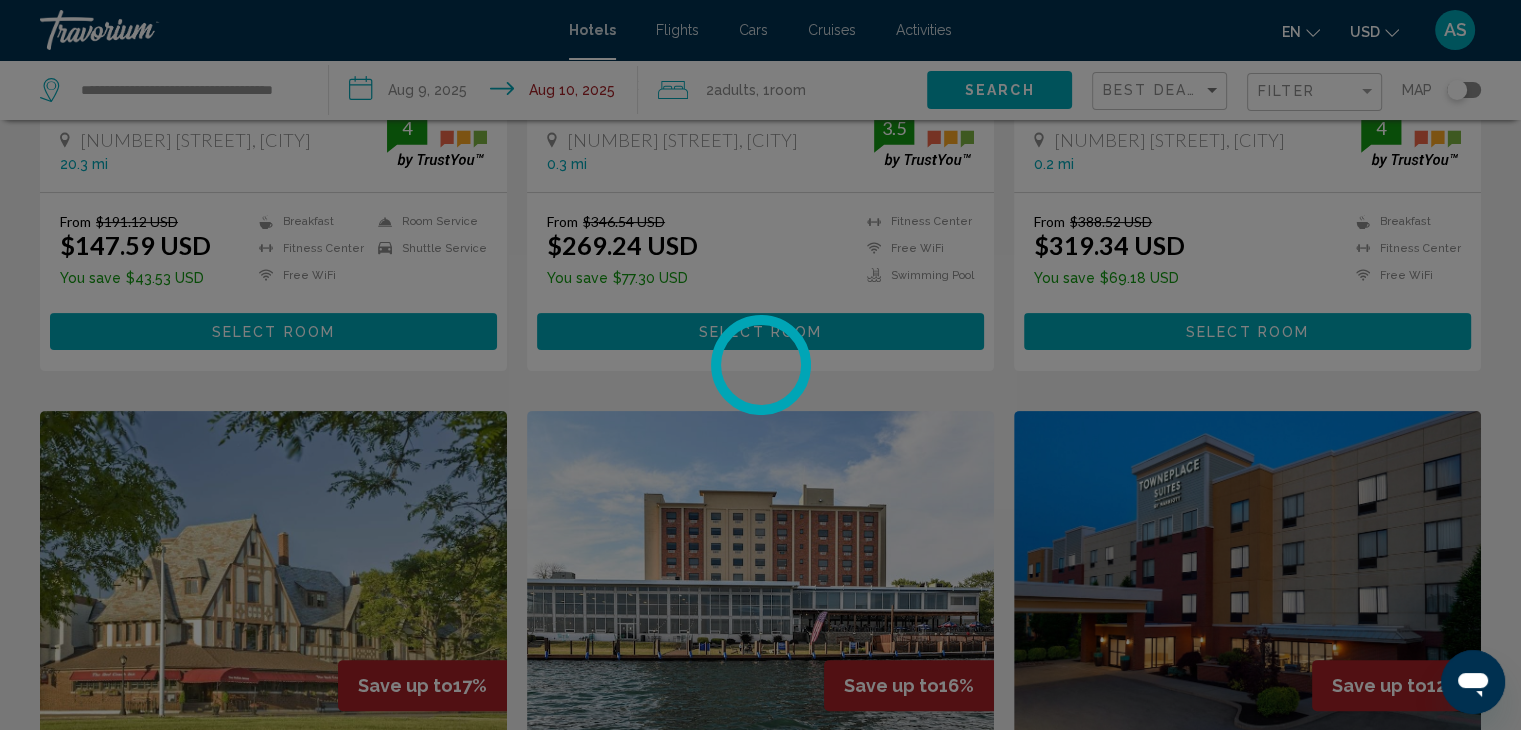 scroll, scrollTop: 0, scrollLeft: 0, axis: both 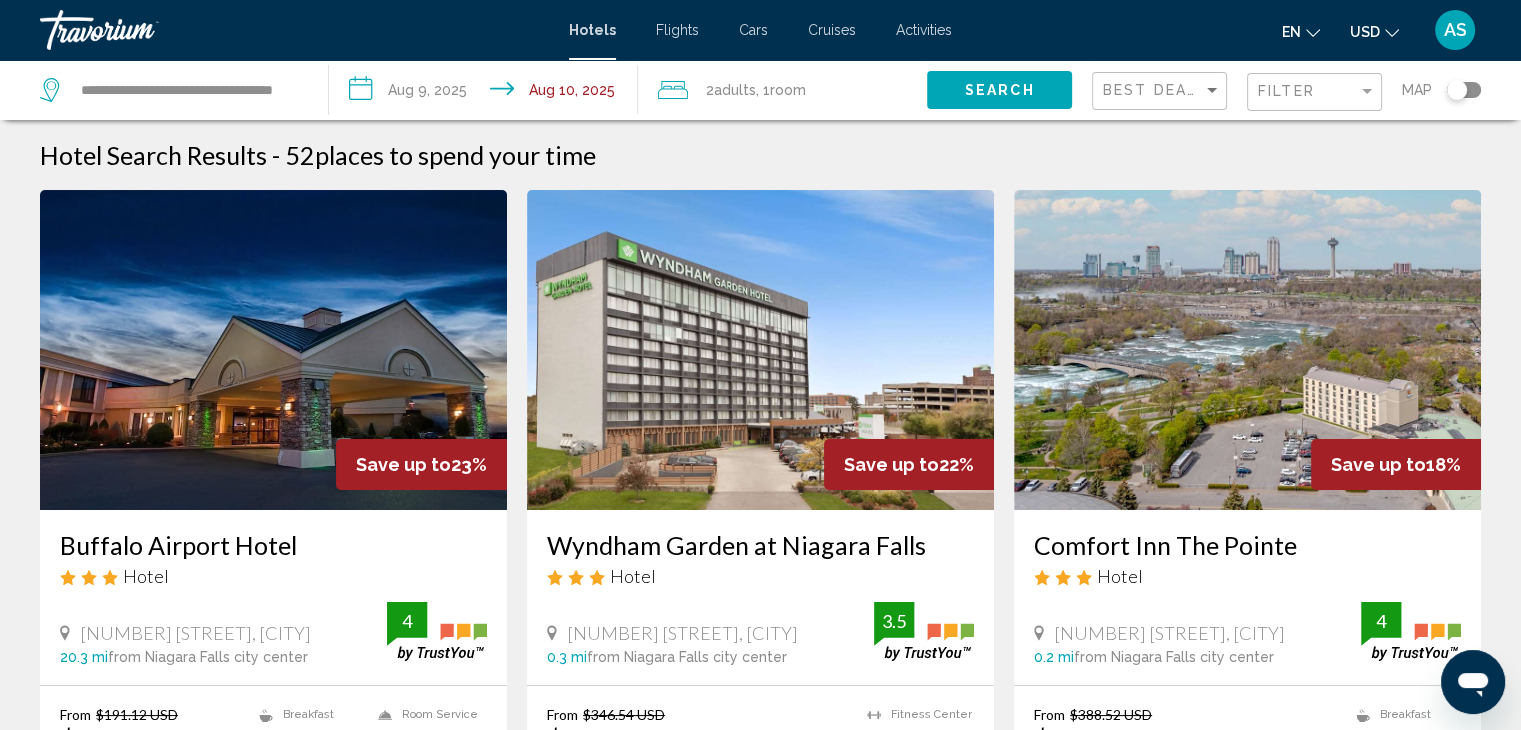 click on "Filter" 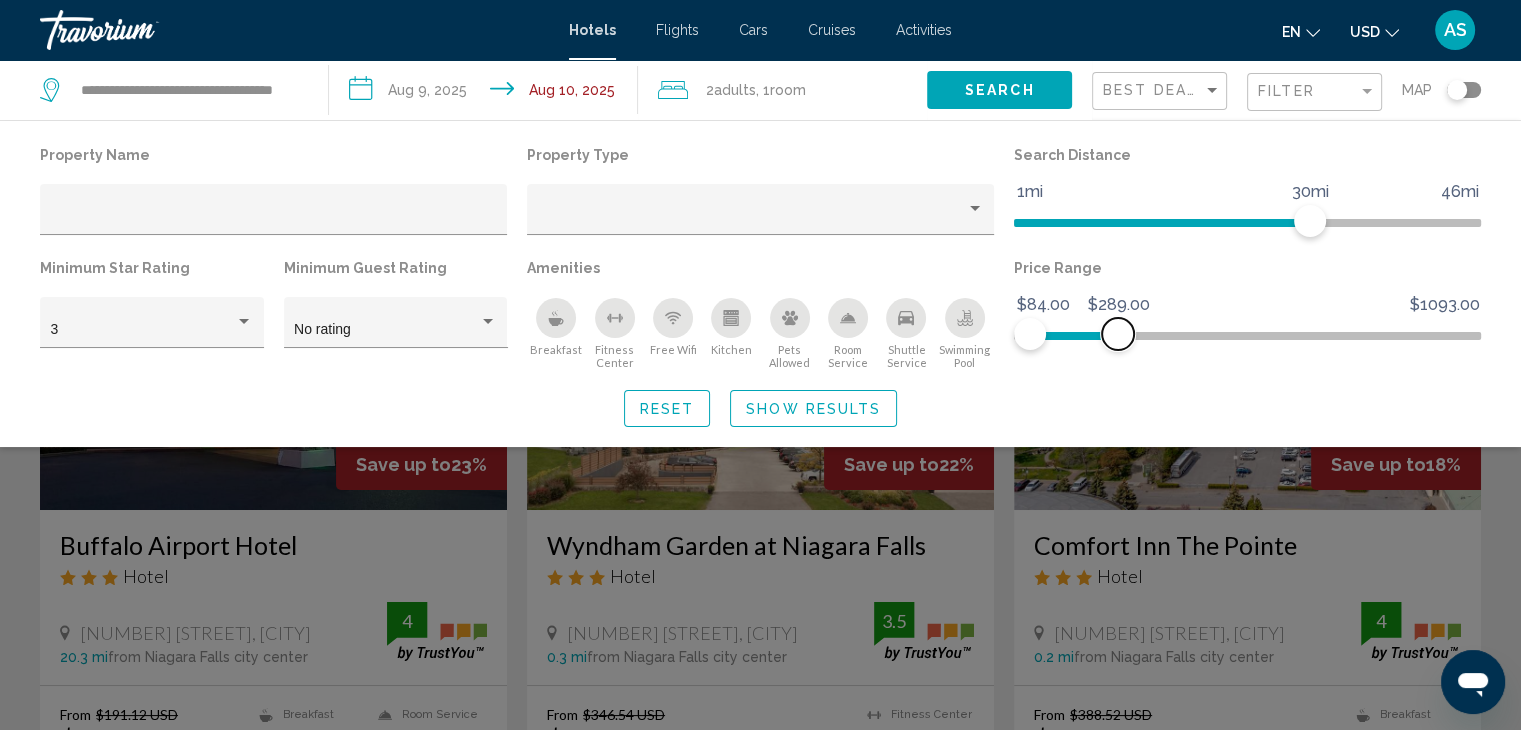 drag, startPoint x: 1463, startPoint y: 336, endPoint x: 1118, endPoint y: 385, distance: 348.46234 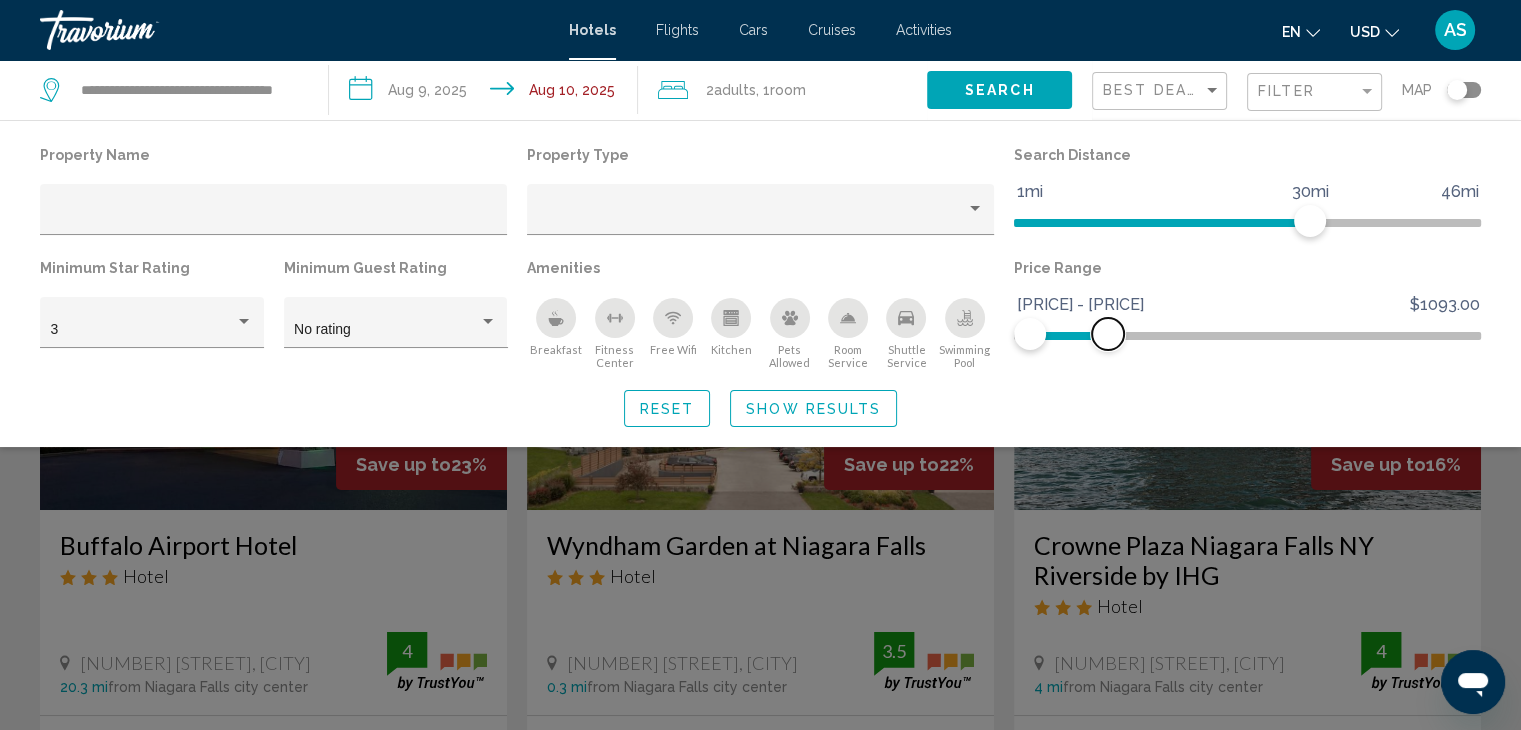 drag, startPoint x: 1120, startPoint y: 333, endPoint x: 1108, endPoint y: 345, distance: 16.970562 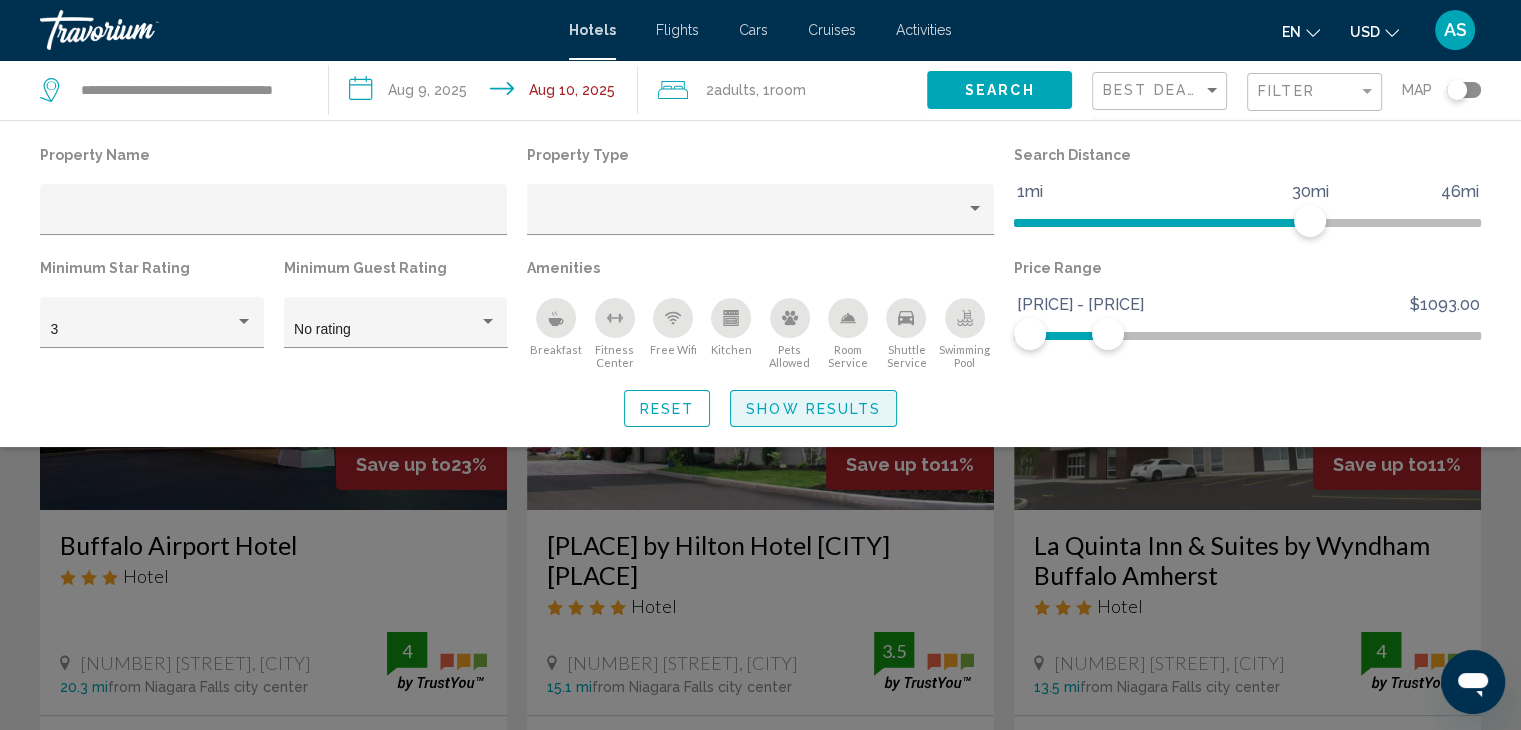 click on "Show Results" 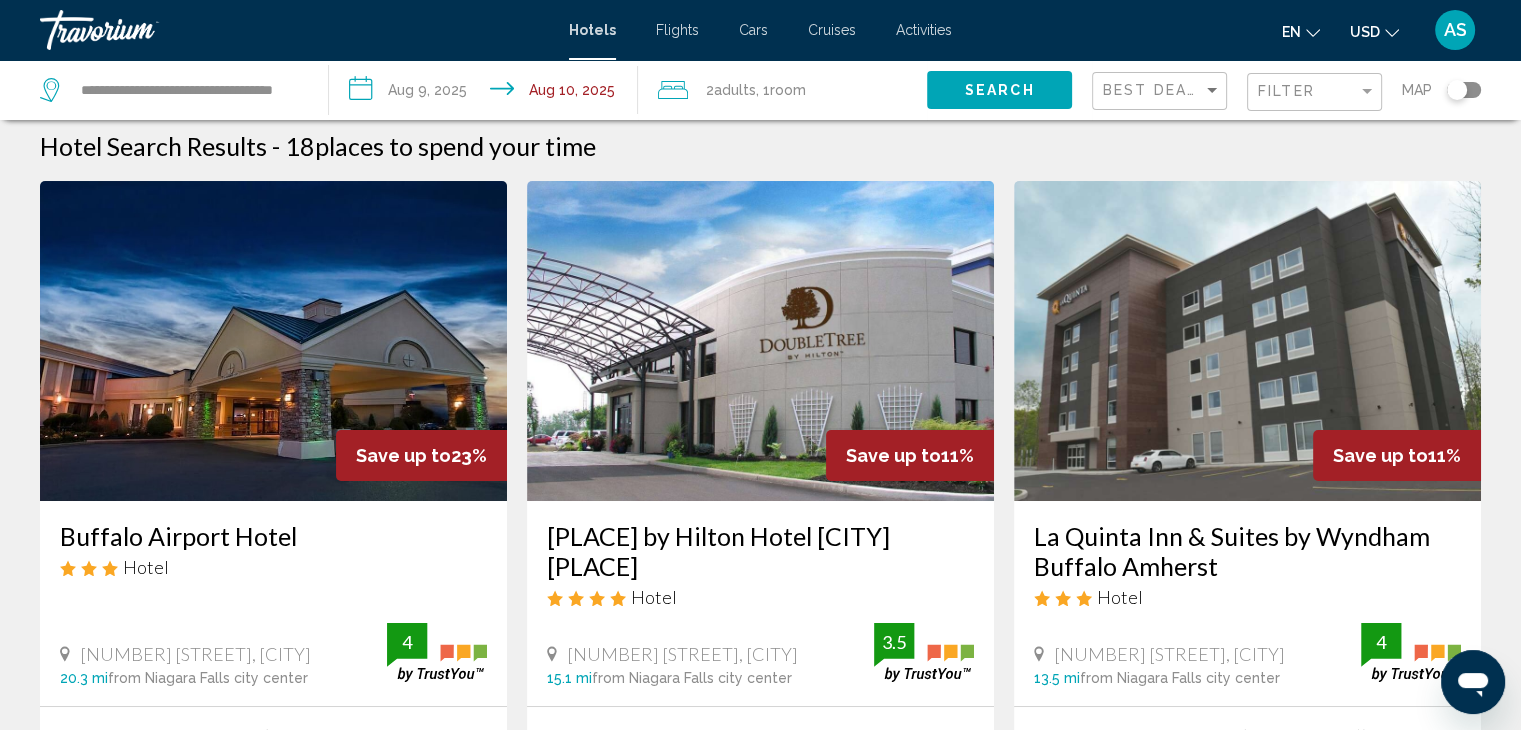 scroll, scrollTop: 0, scrollLeft: 0, axis: both 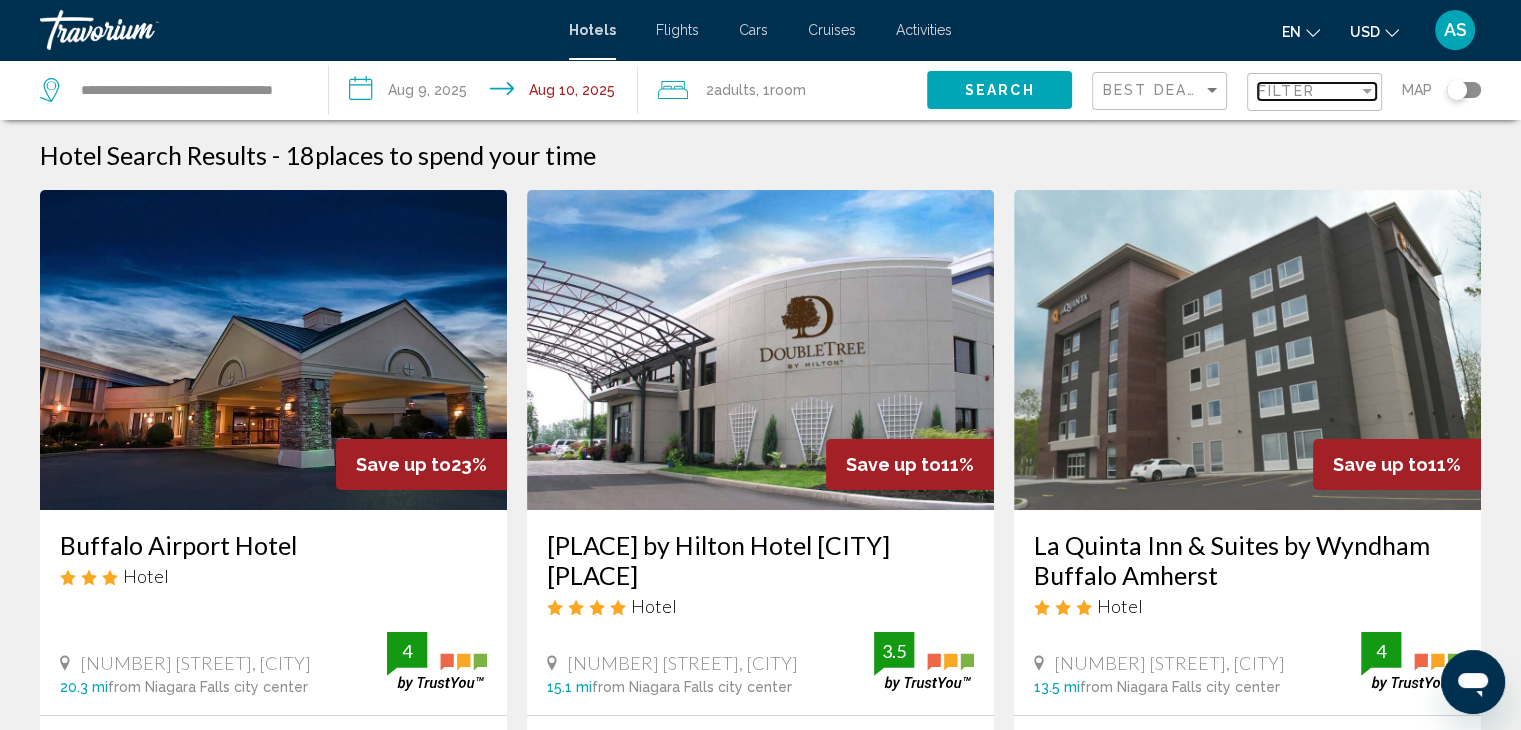 click on "Filter" at bounding box center [1308, 91] 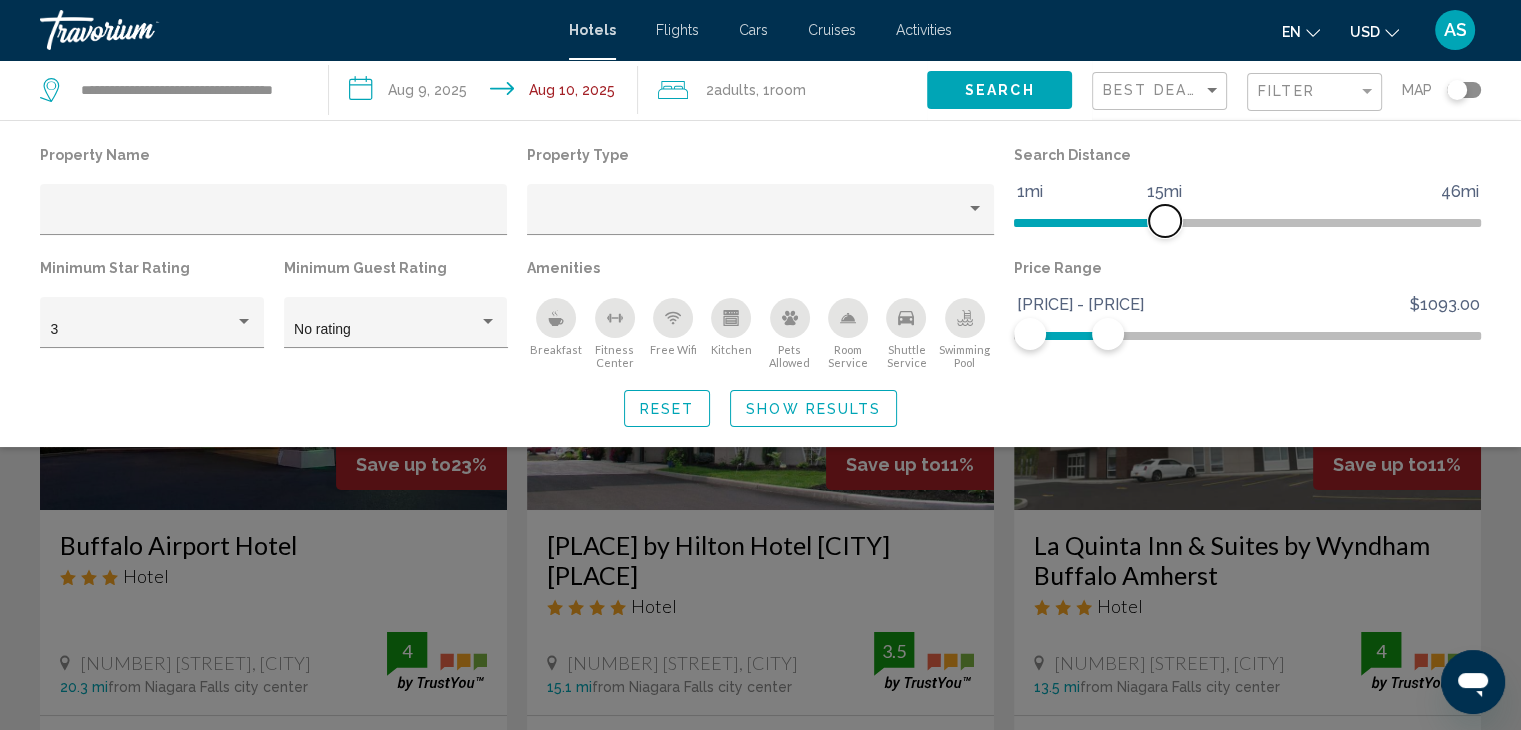 drag, startPoint x: 1305, startPoint y: 217, endPoint x: 1164, endPoint y: 271, distance: 150.98676 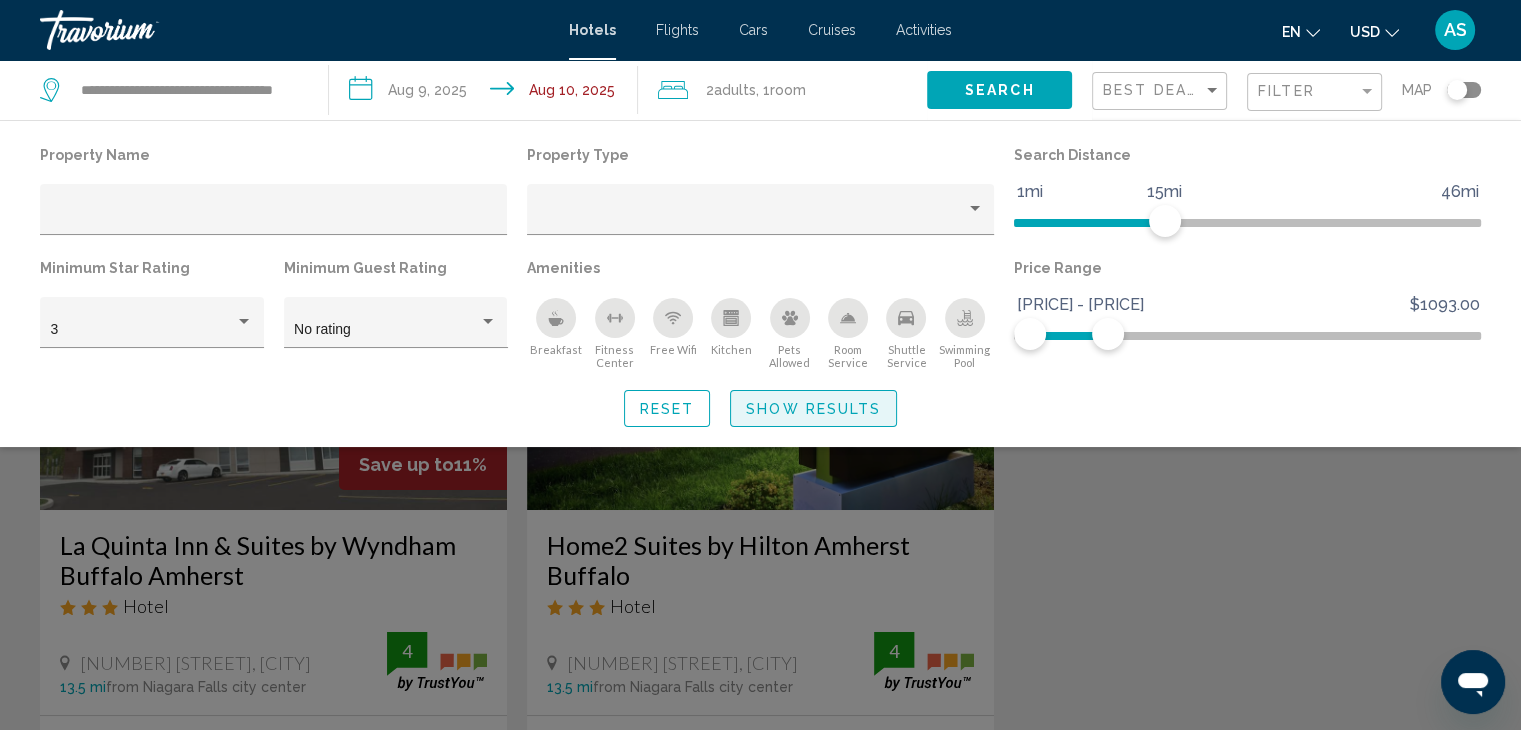 click on "Show Results" 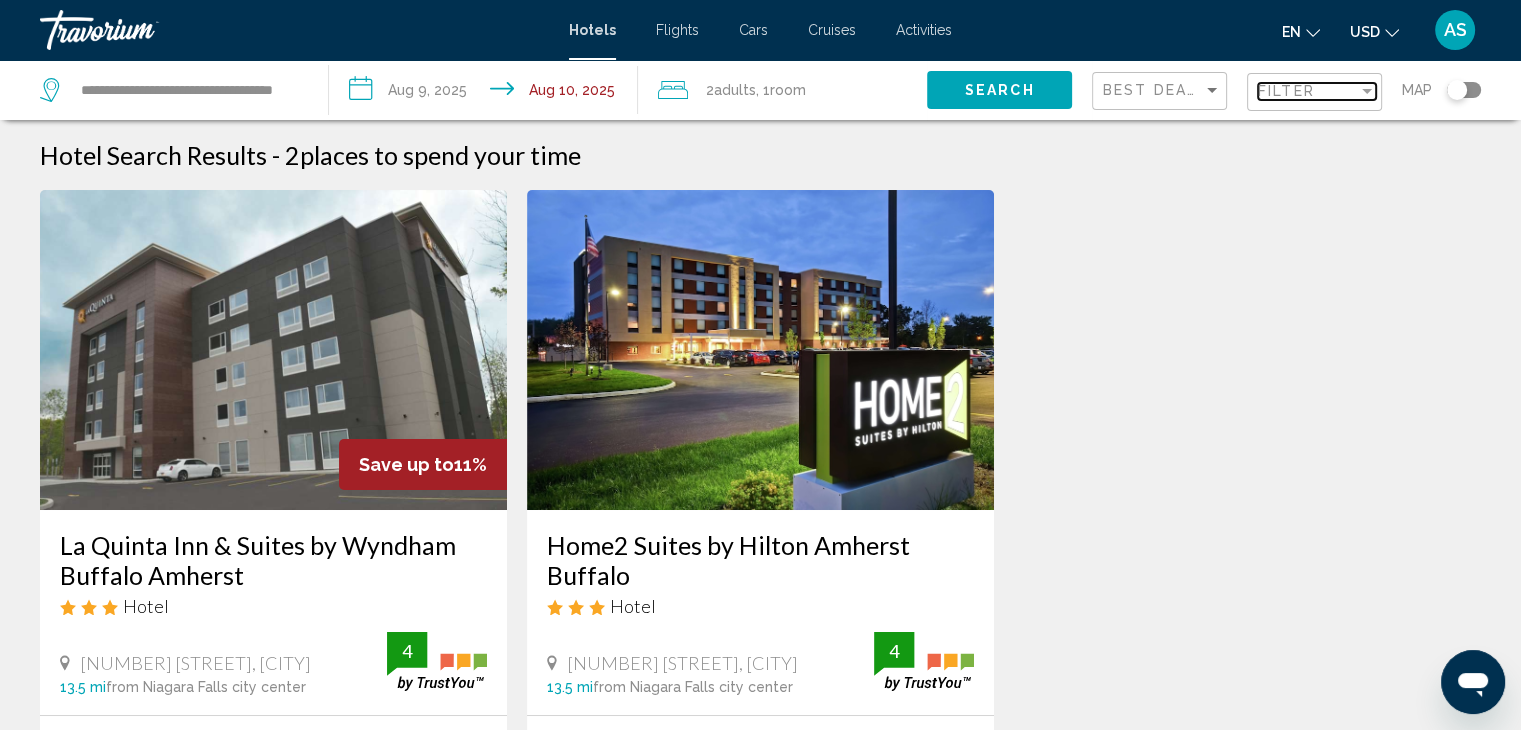 click on "Filter" at bounding box center (1308, 91) 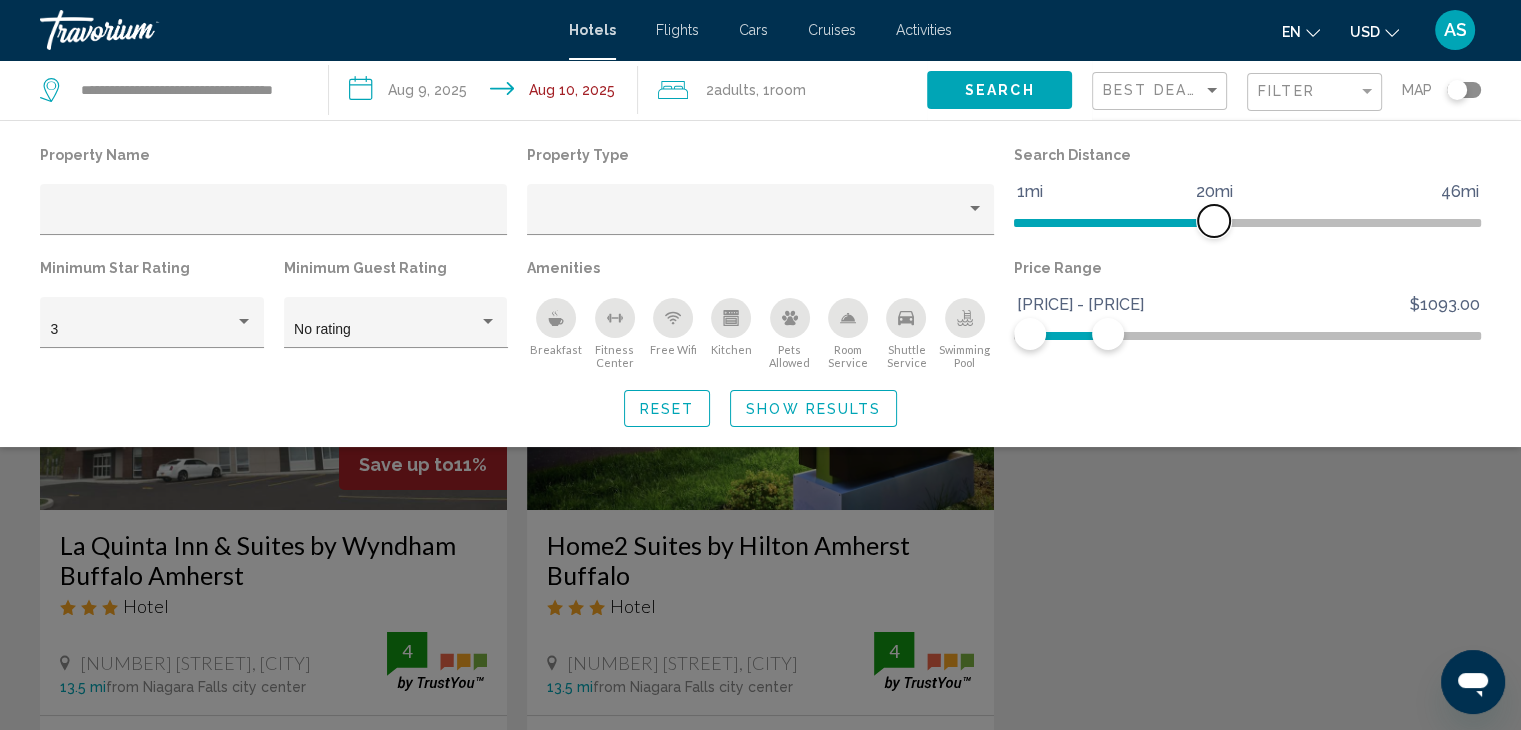 drag, startPoint x: 1169, startPoint y: 221, endPoint x: 1212, endPoint y: 224, distance: 43.104523 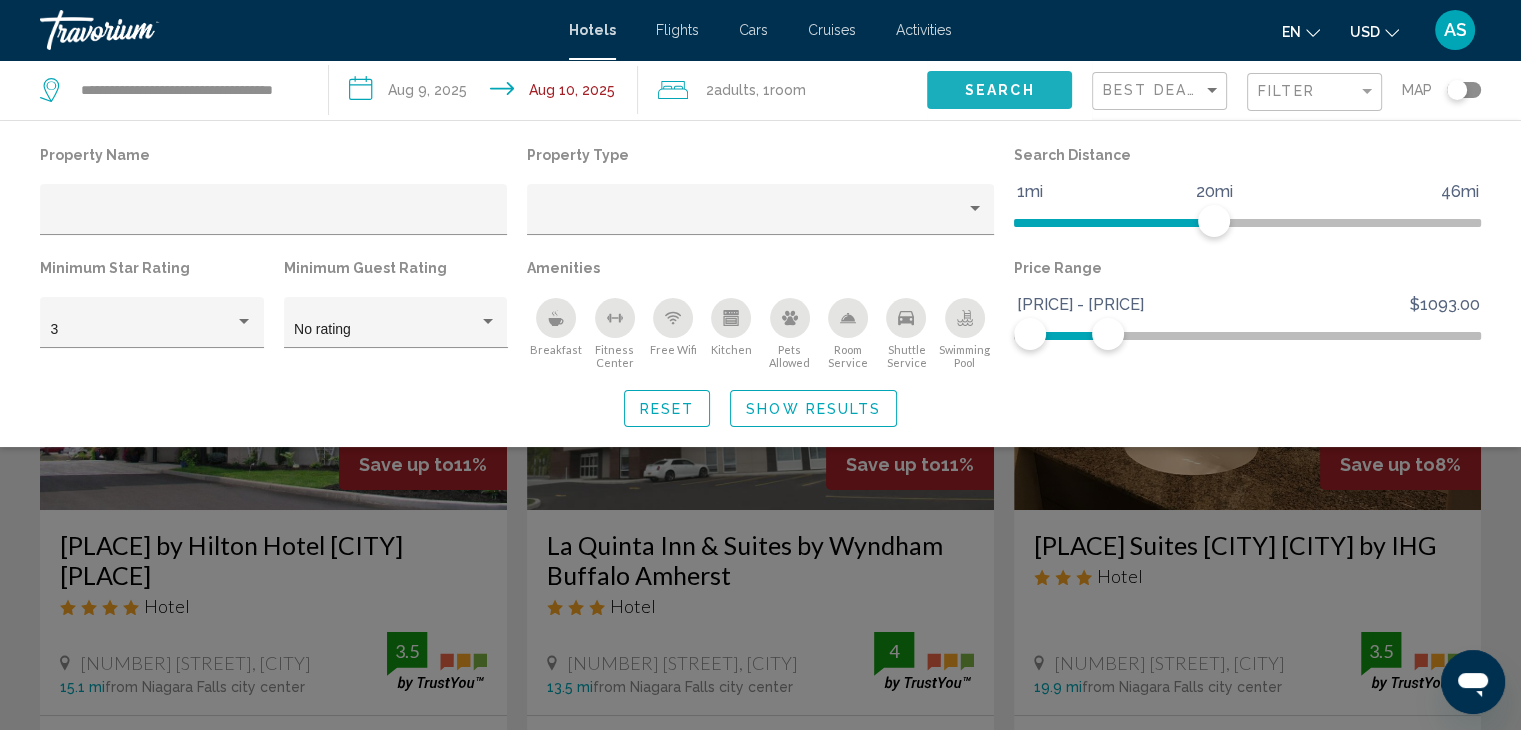 click on "Search" 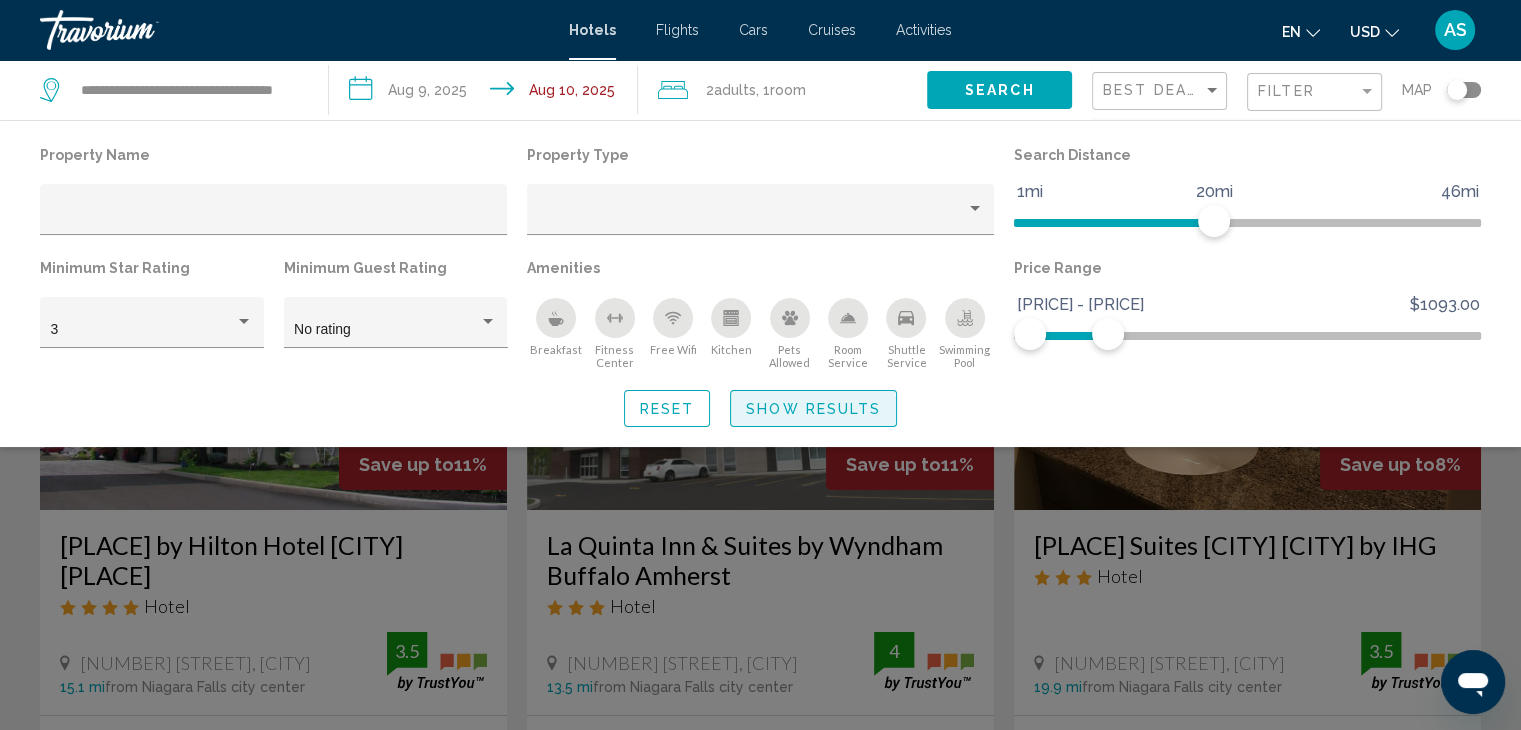 click on "Show Results" 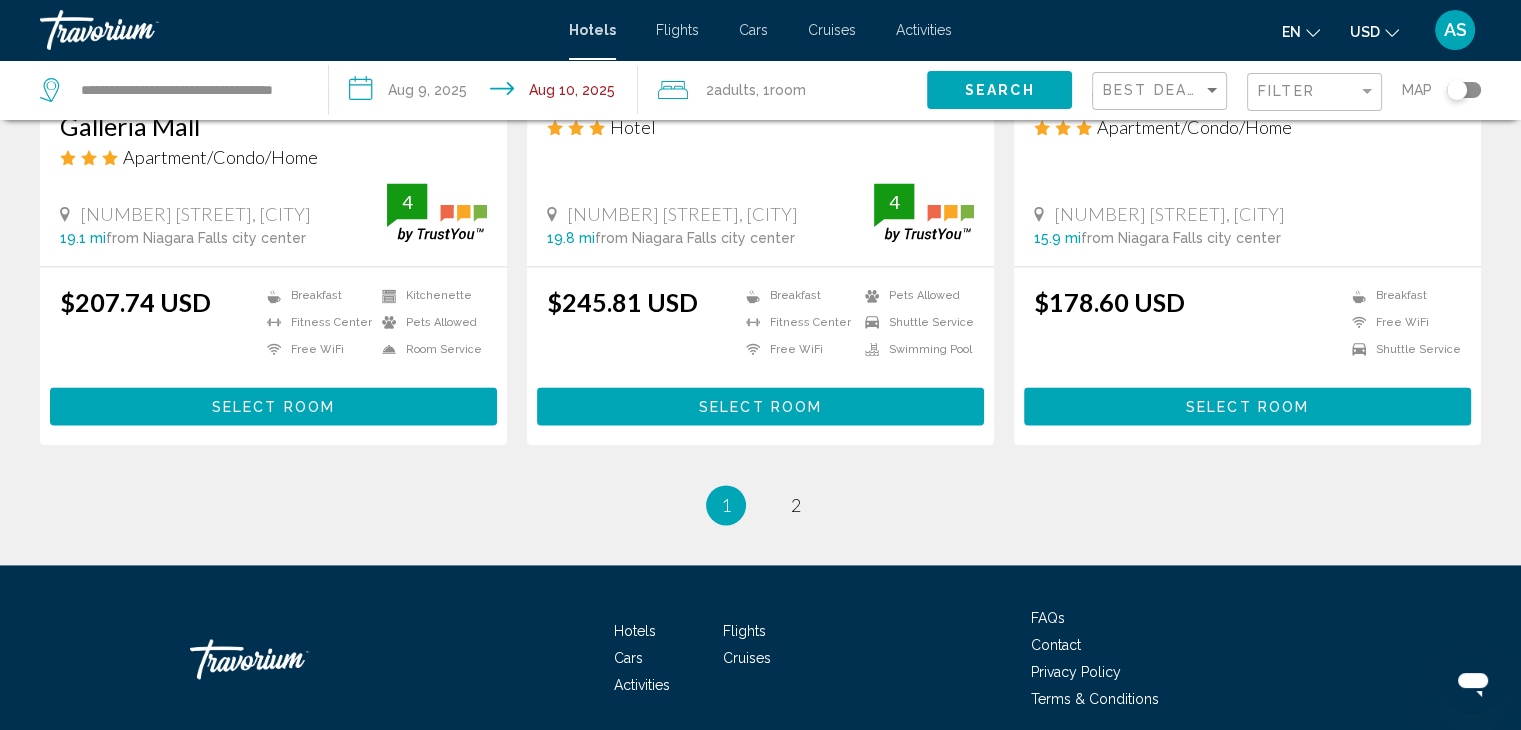 scroll, scrollTop: 2683, scrollLeft: 0, axis: vertical 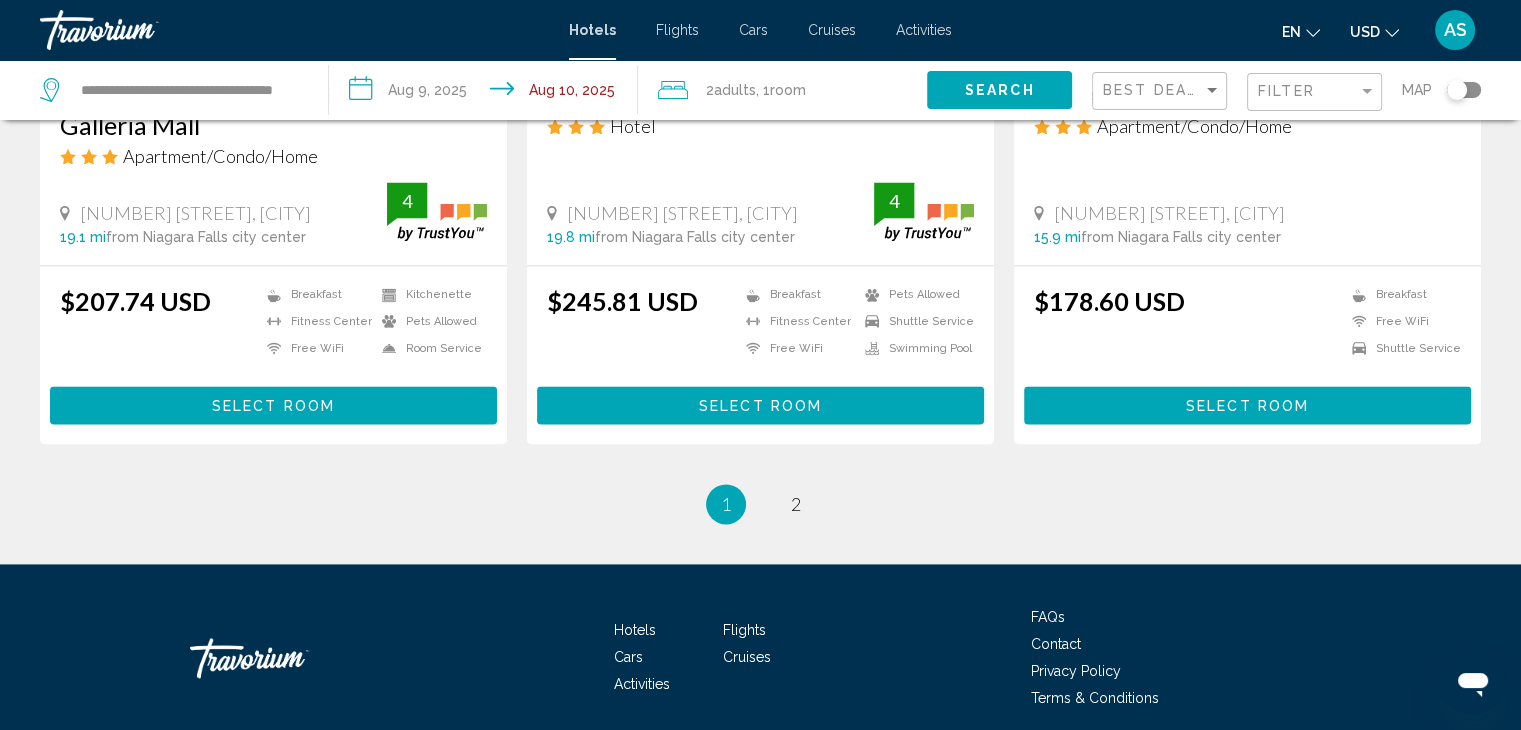 drag, startPoint x: 797, startPoint y: 529, endPoint x: 797, endPoint y: 503, distance: 26 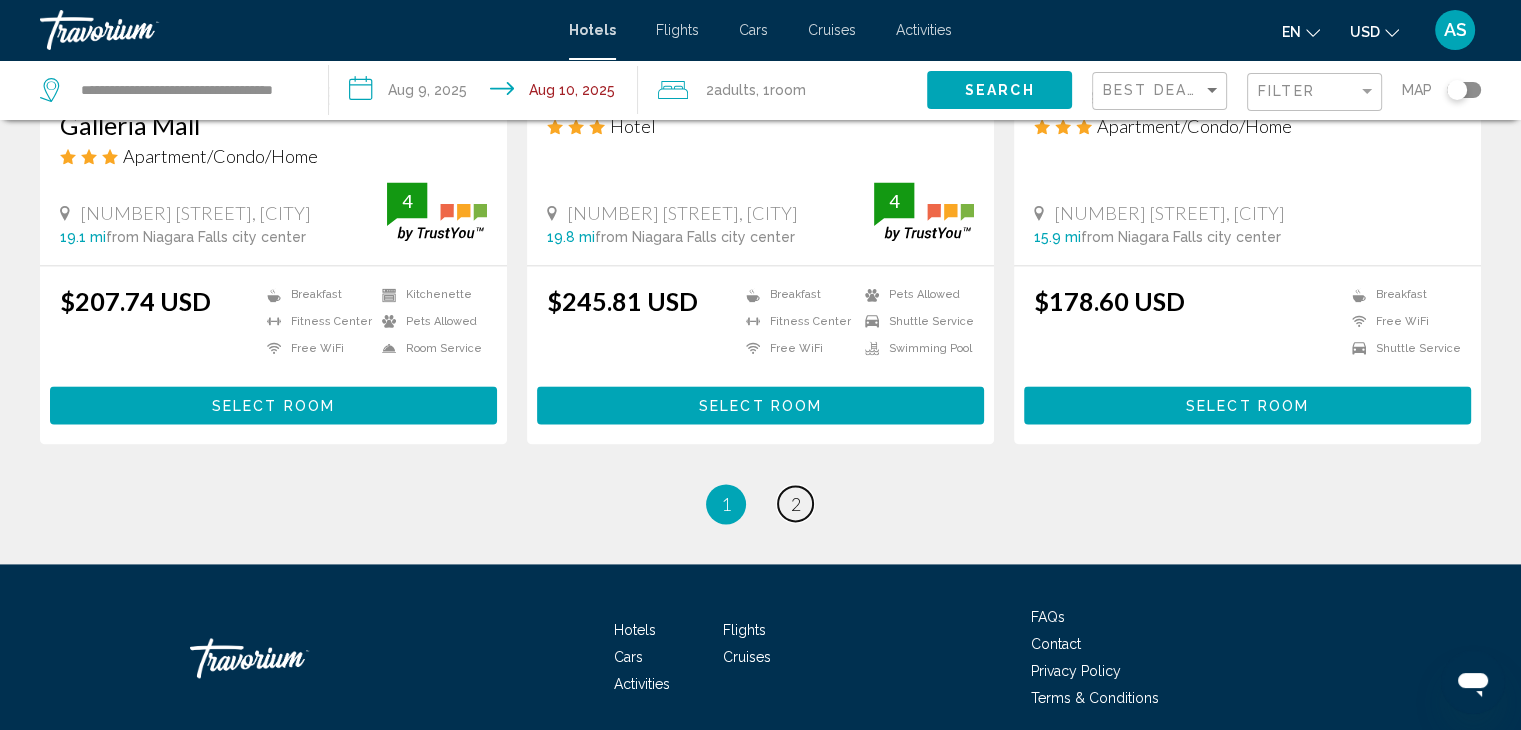 click on "2" at bounding box center (796, 504) 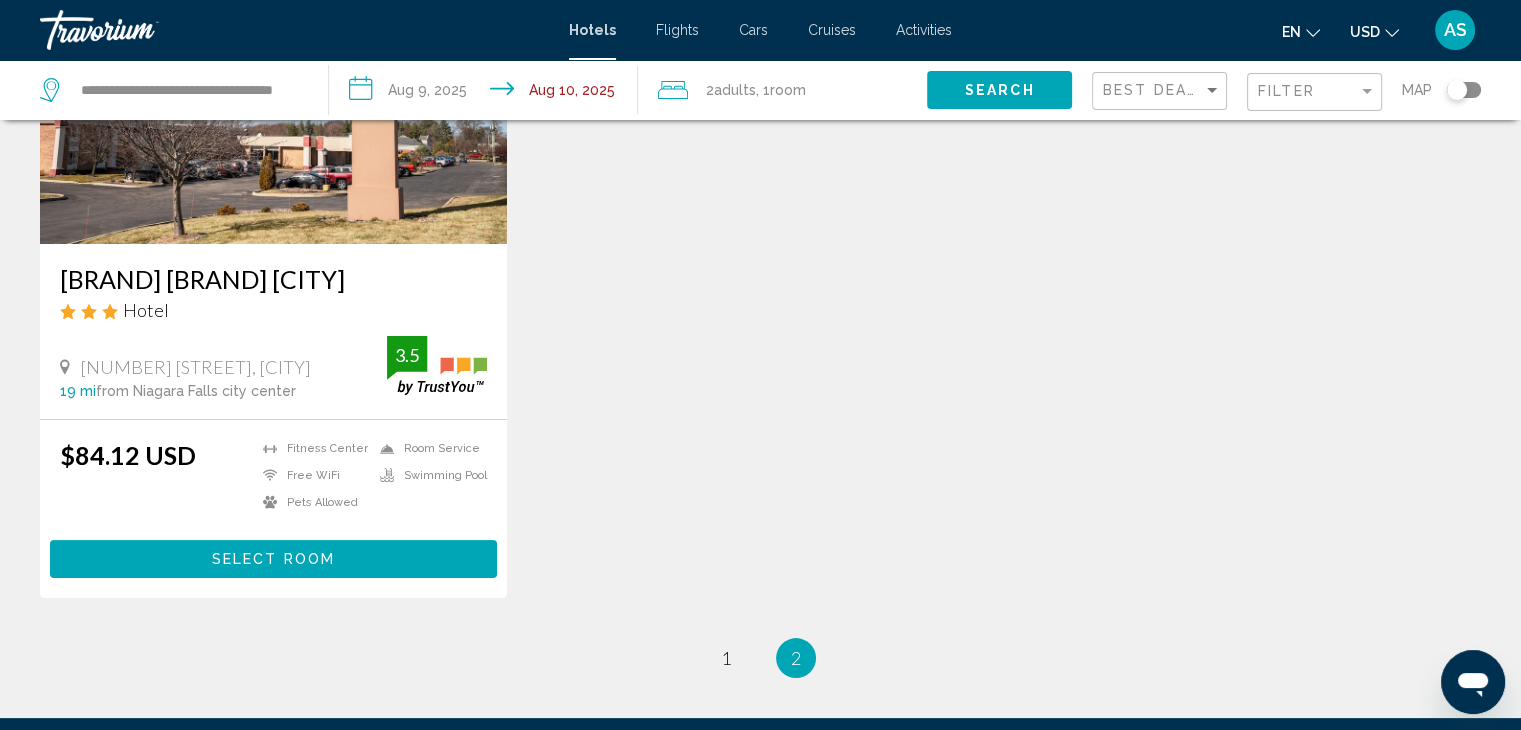 scroll, scrollTop: 0, scrollLeft: 0, axis: both 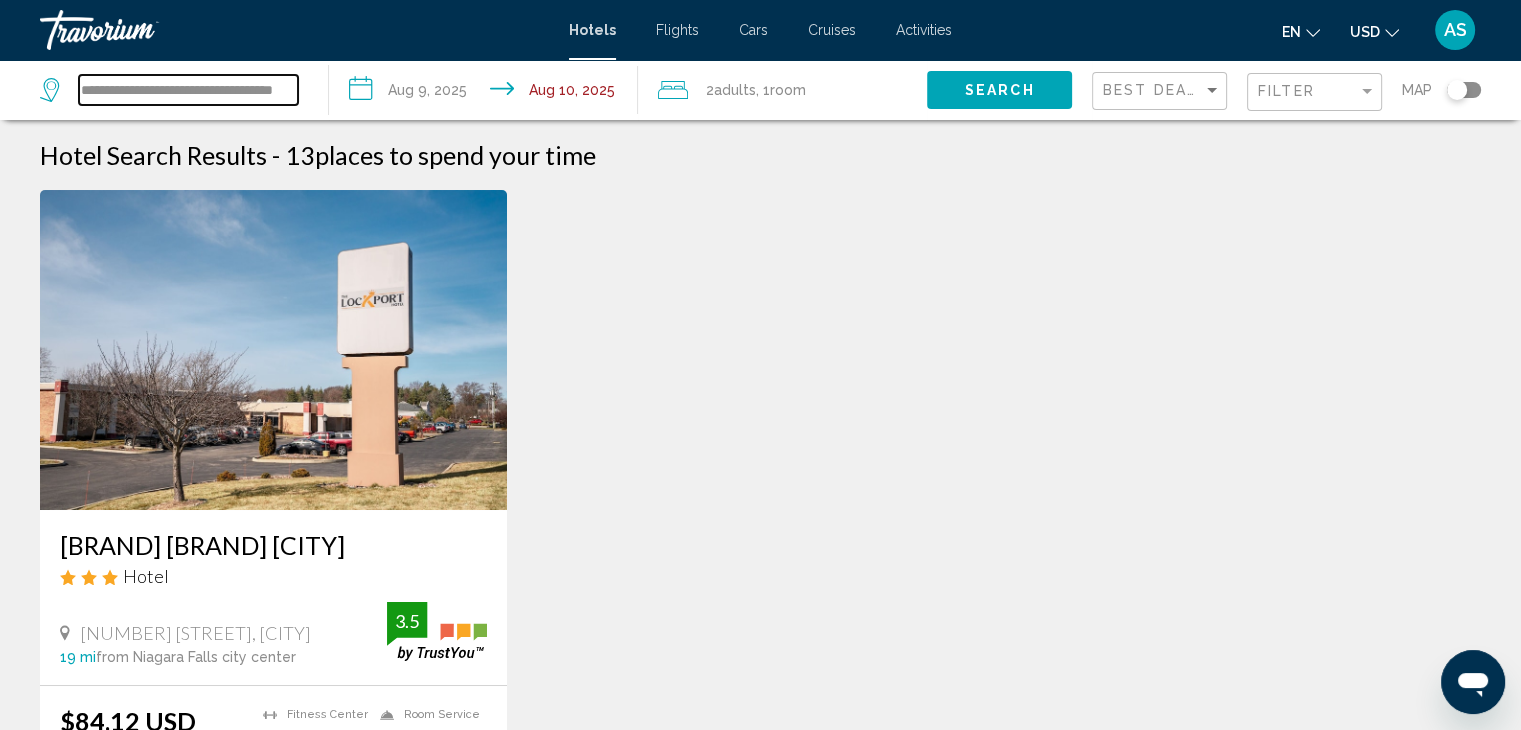 click on "**********" at bounding box center (188, 90) 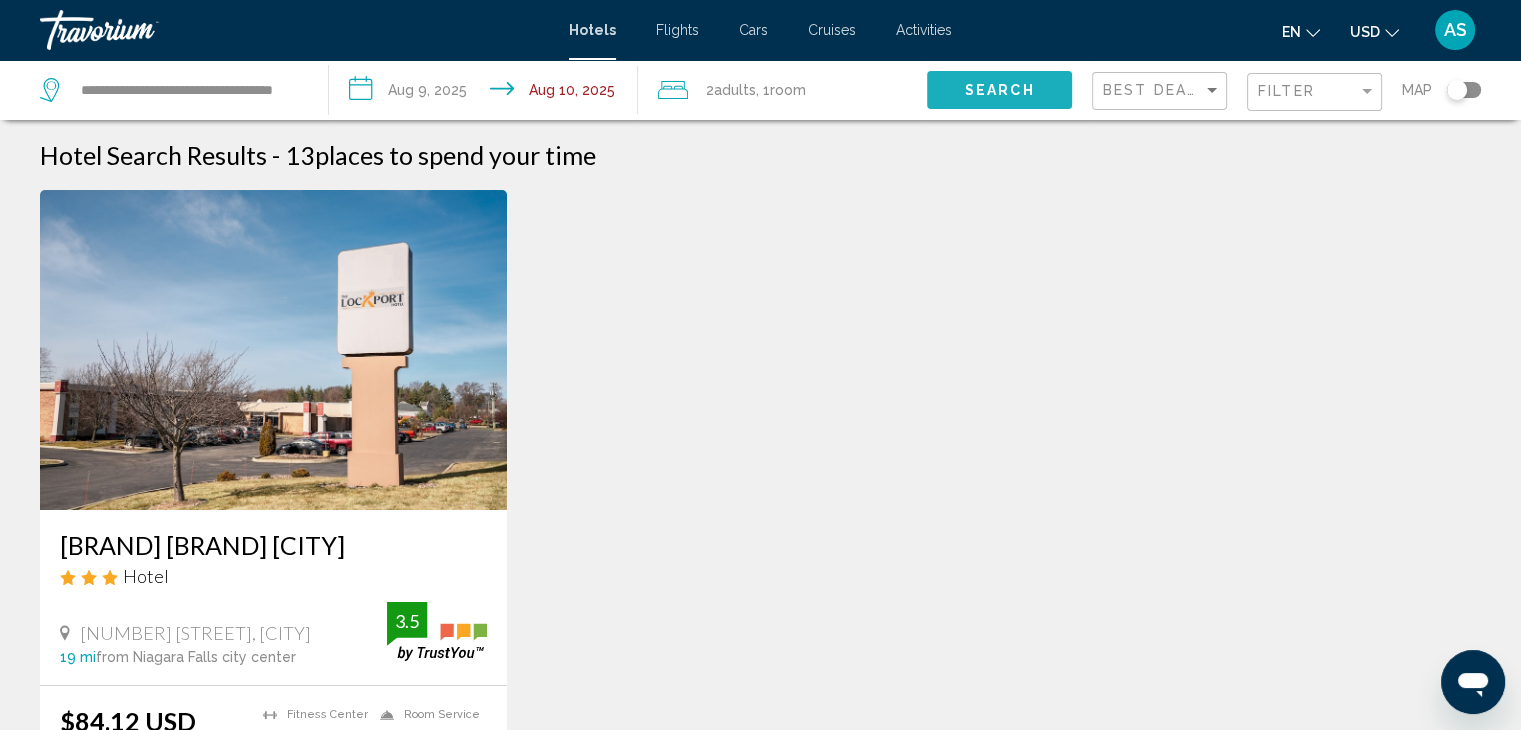 click on "Search" 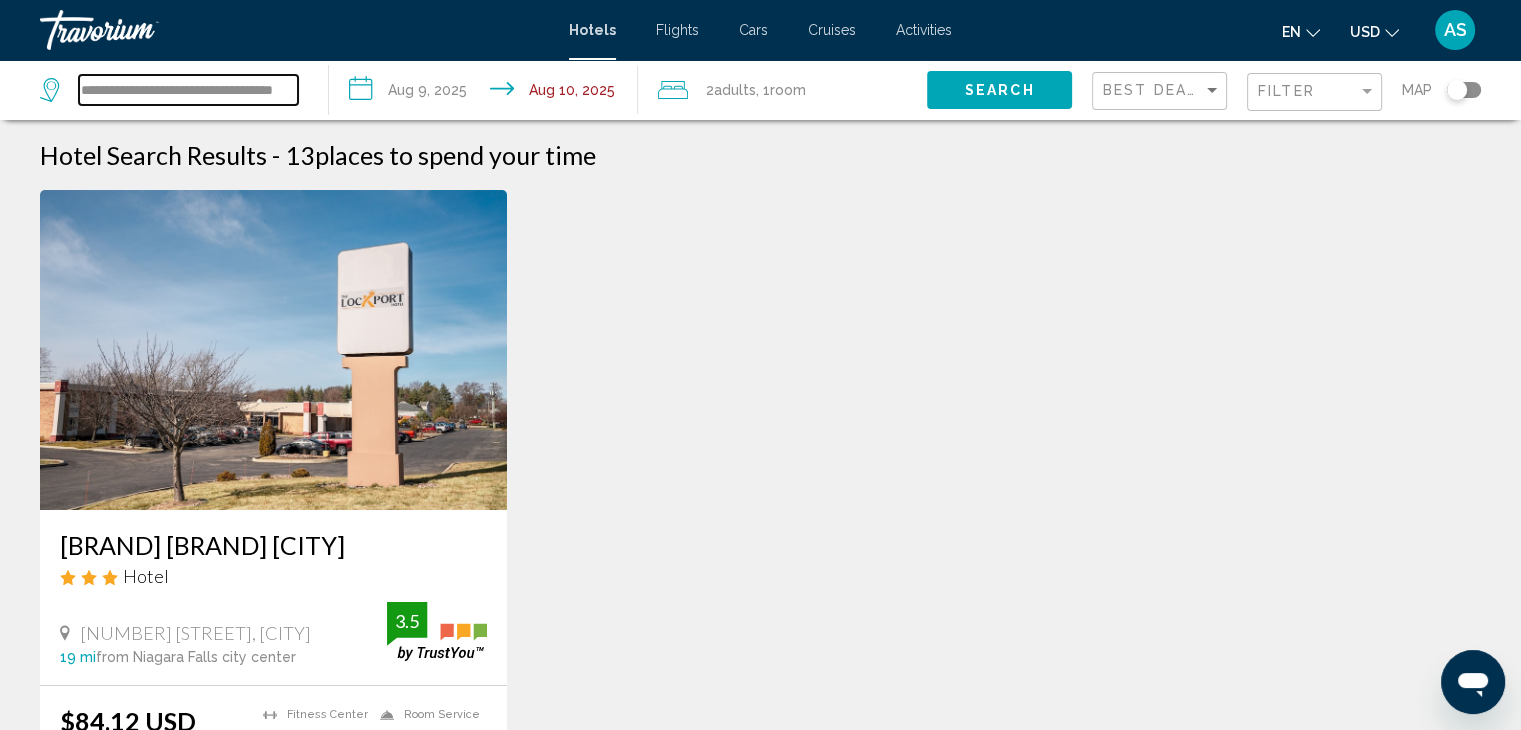 click on "**********" at bounding box center [188, 90] 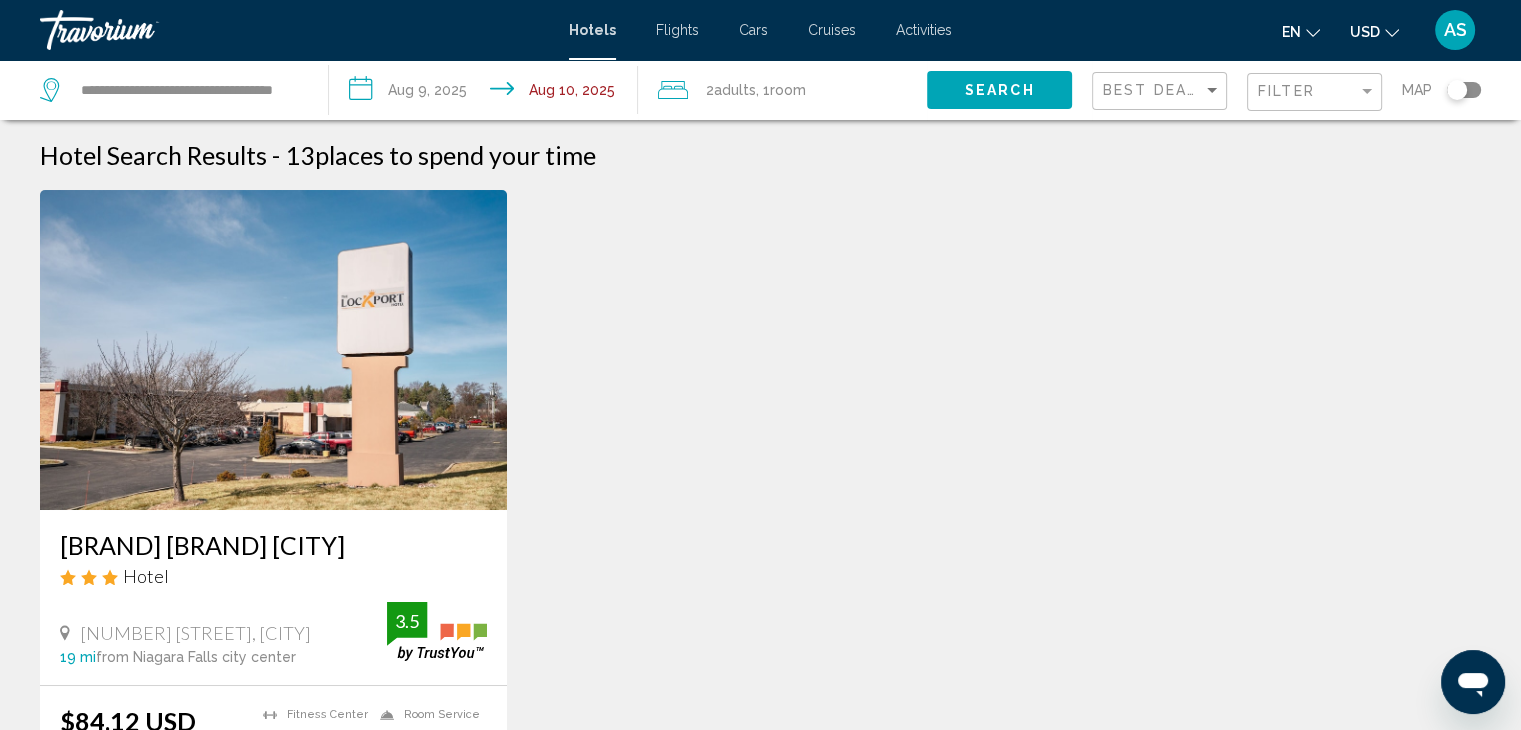 click at bounding box center (273, 350) 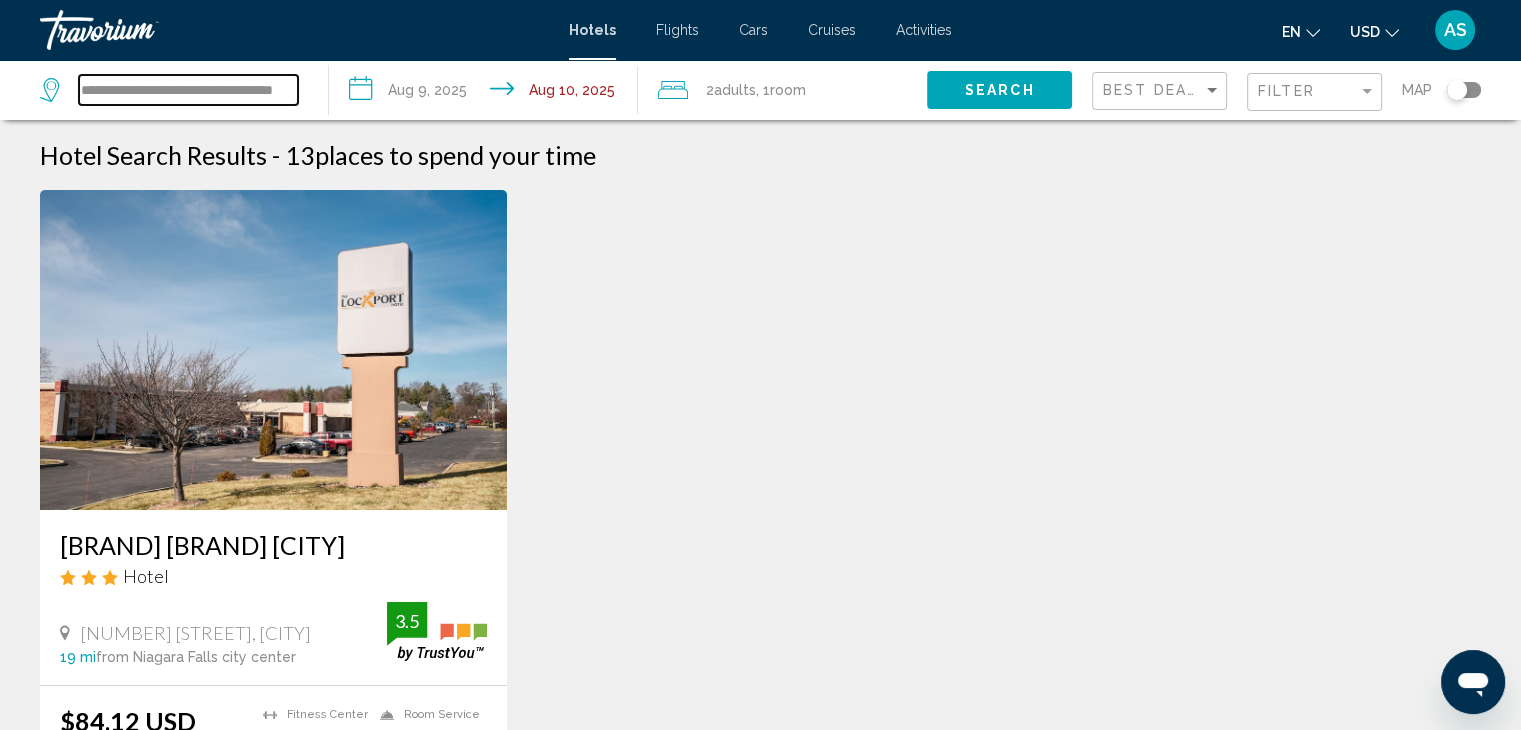 click on "**********" at bounding box center (188, 90) 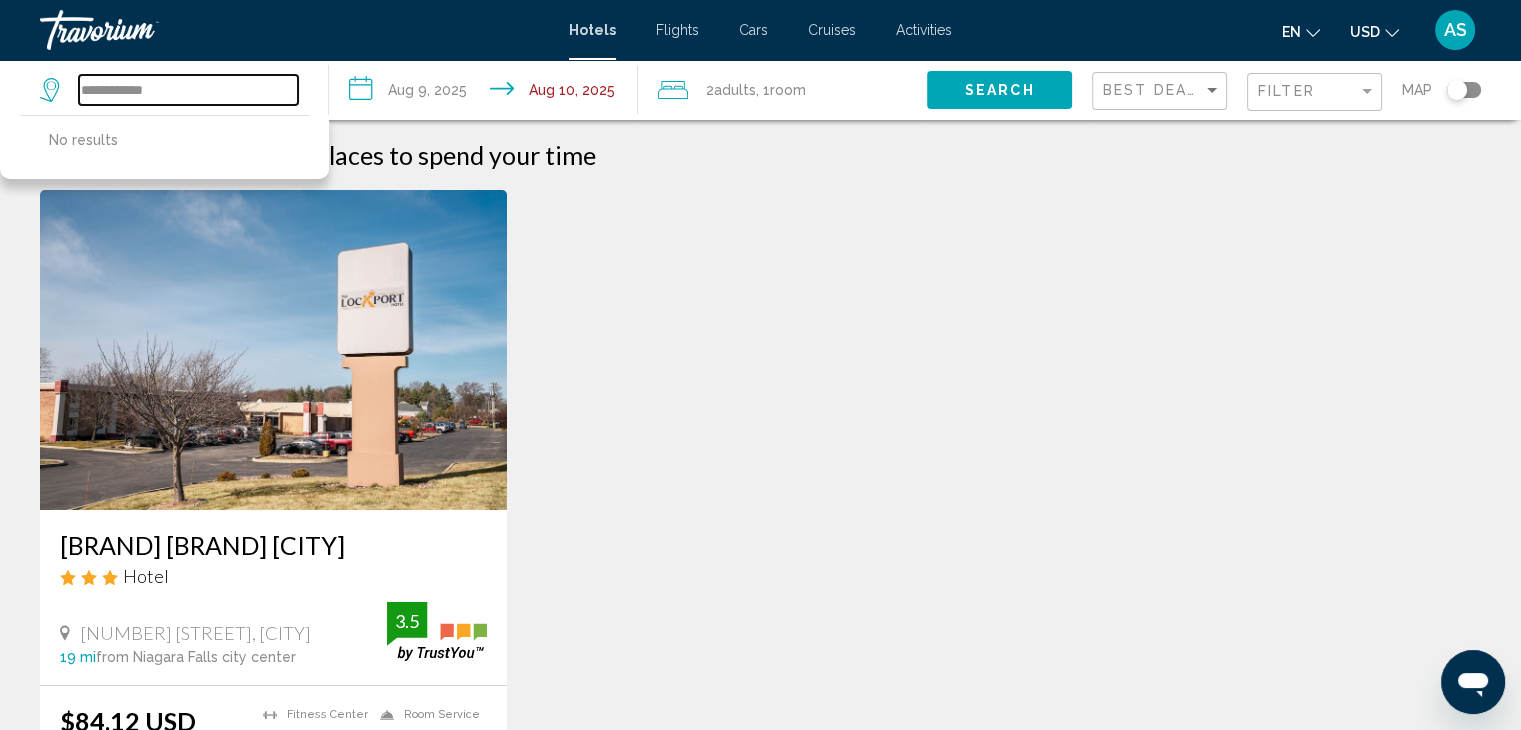 click on "**********" at bounding box center [188, 90] 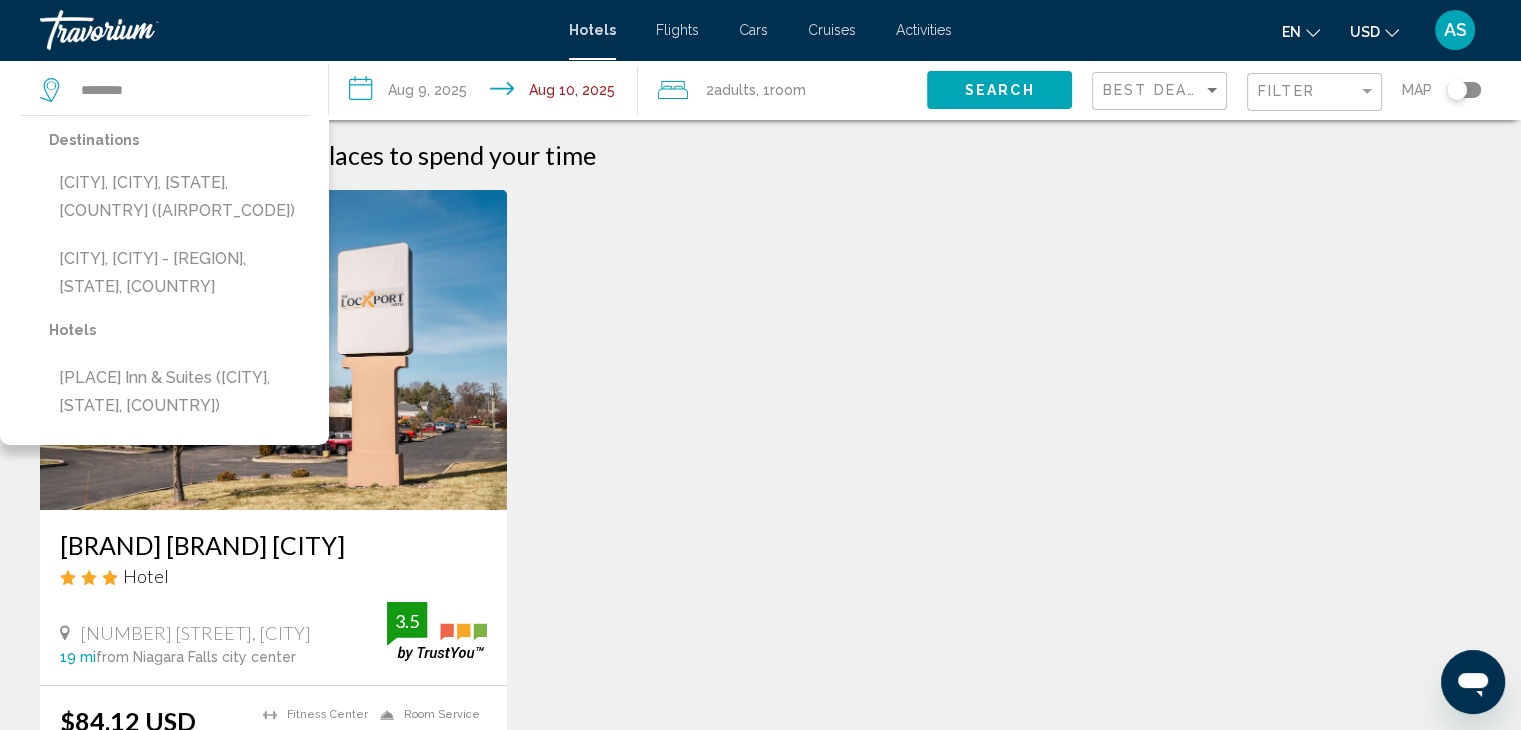 click on "[PLACE] Inn & Suites ([CITY], [STATE], [COUNTRY])" at bounding box center (179, 392) 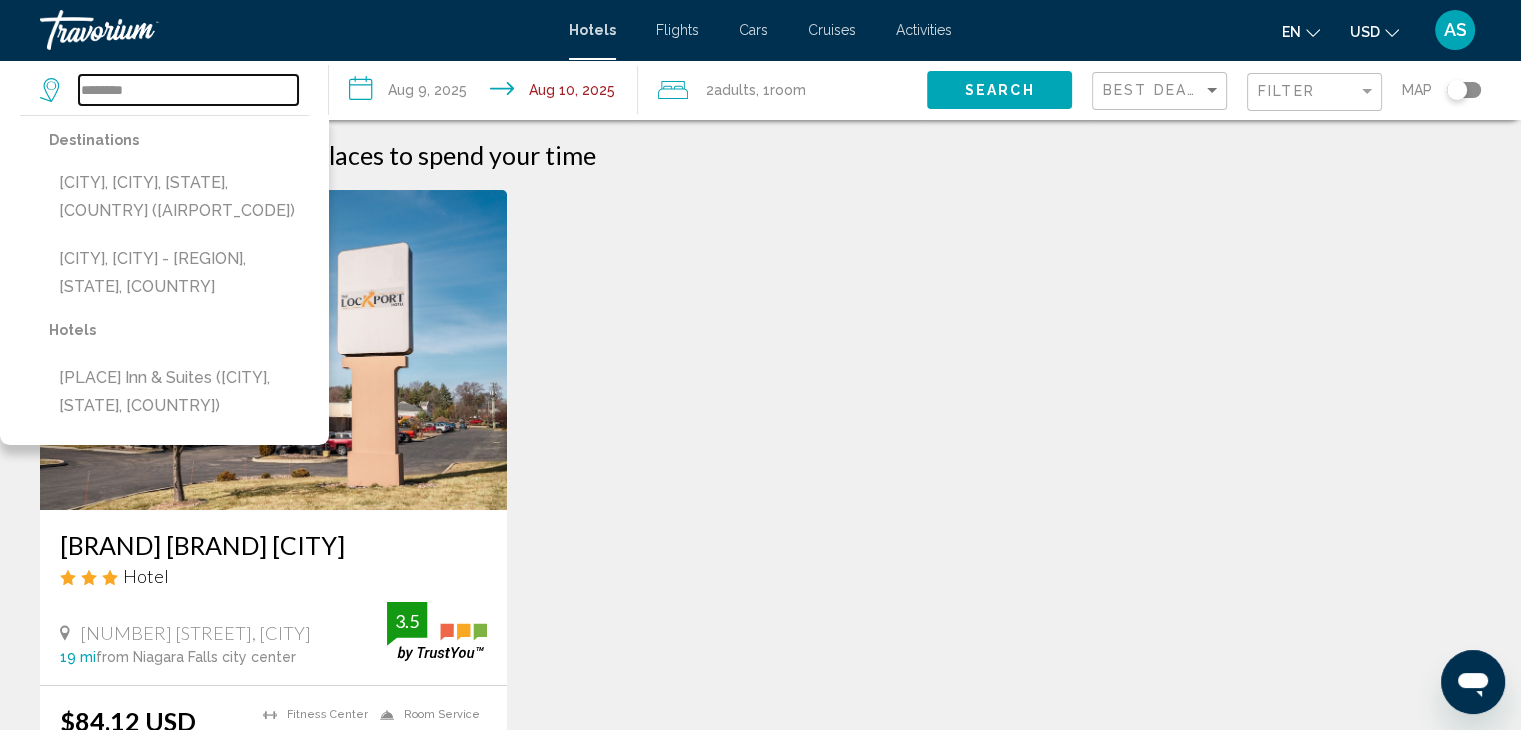 type on "**********" 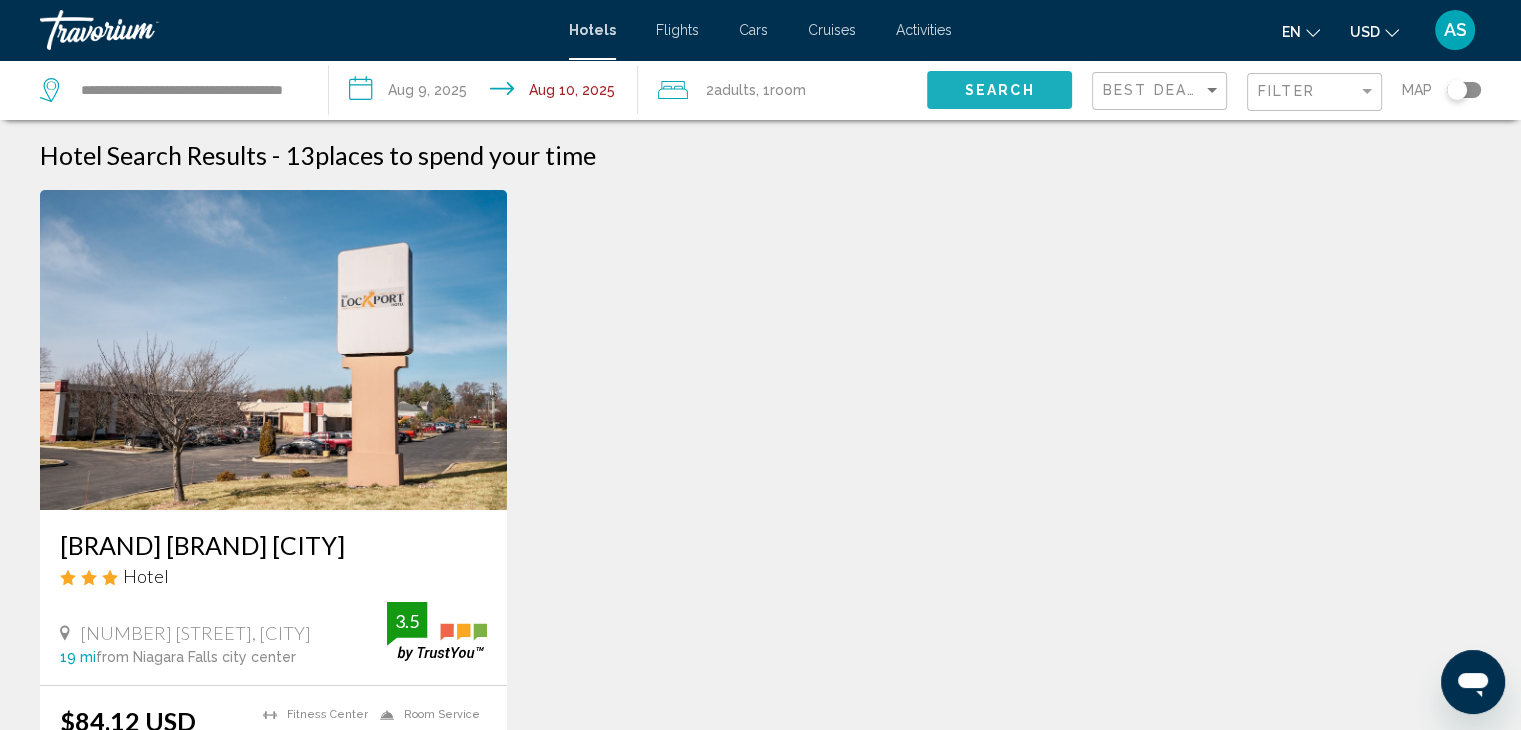 click on "Search" 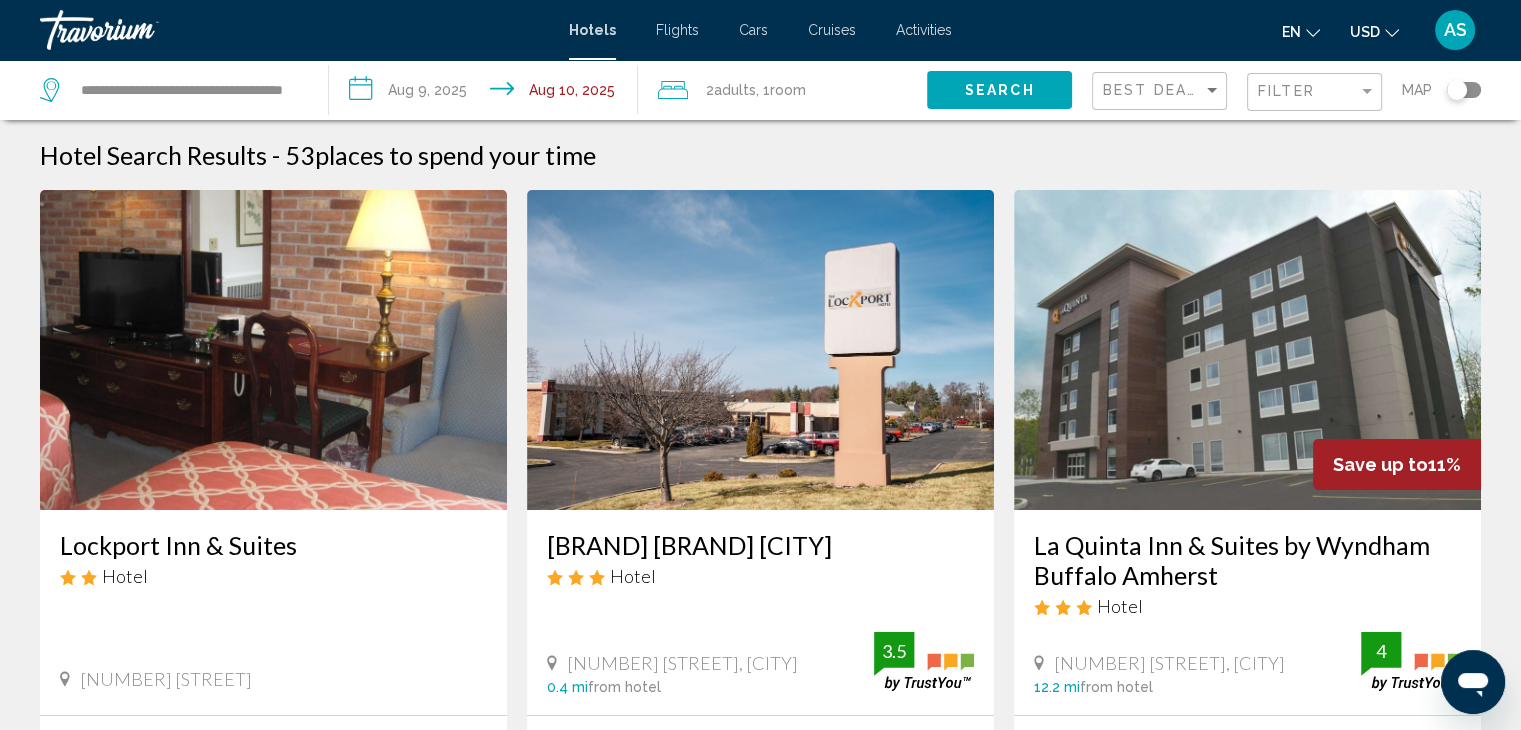 click on "[BRAND] [BRAND]
Hotel
[NUMBER] [STREET] 0 mi  from hotel" at bounding box center [273, 612] 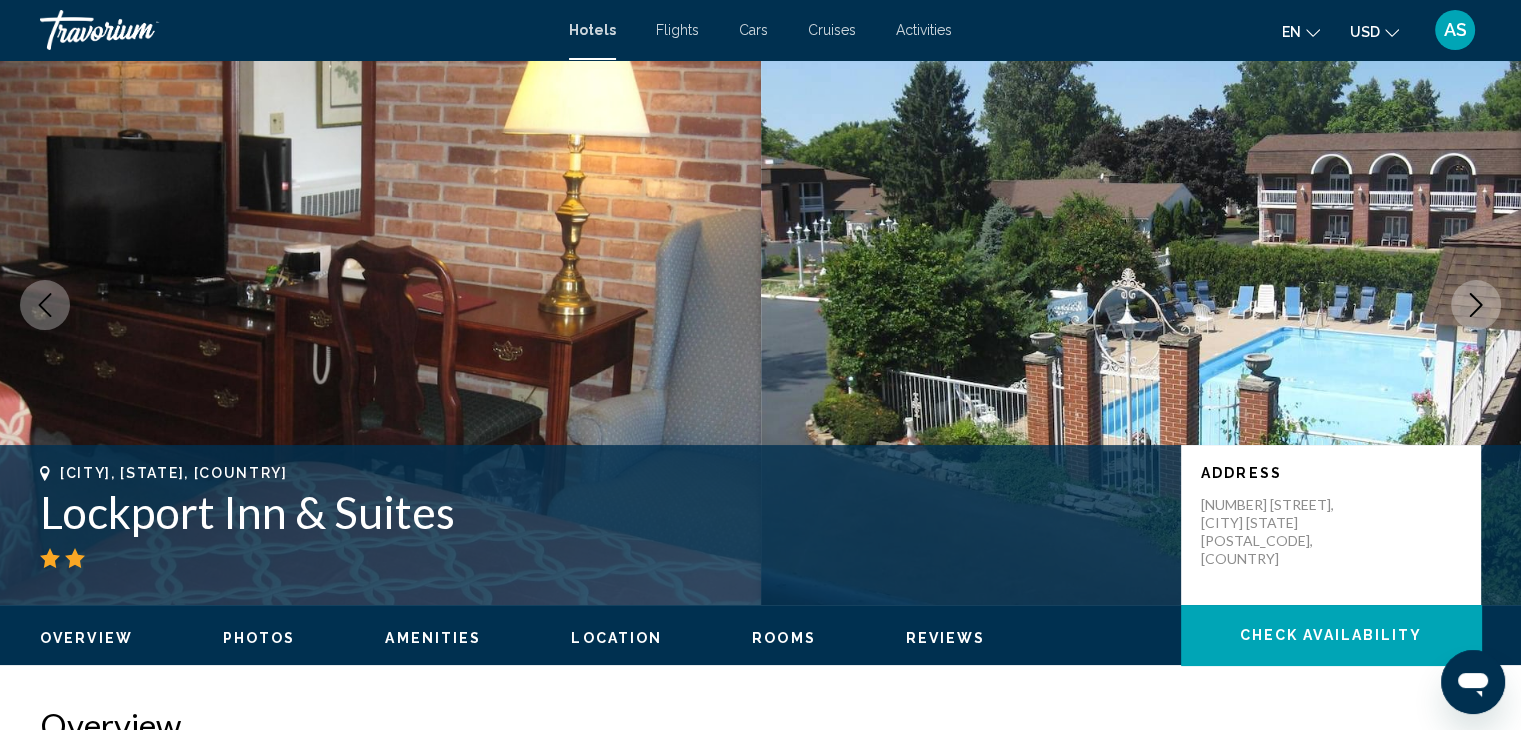 scroll, scrollTop: 56, scrollLeft: 0, axis: vertical 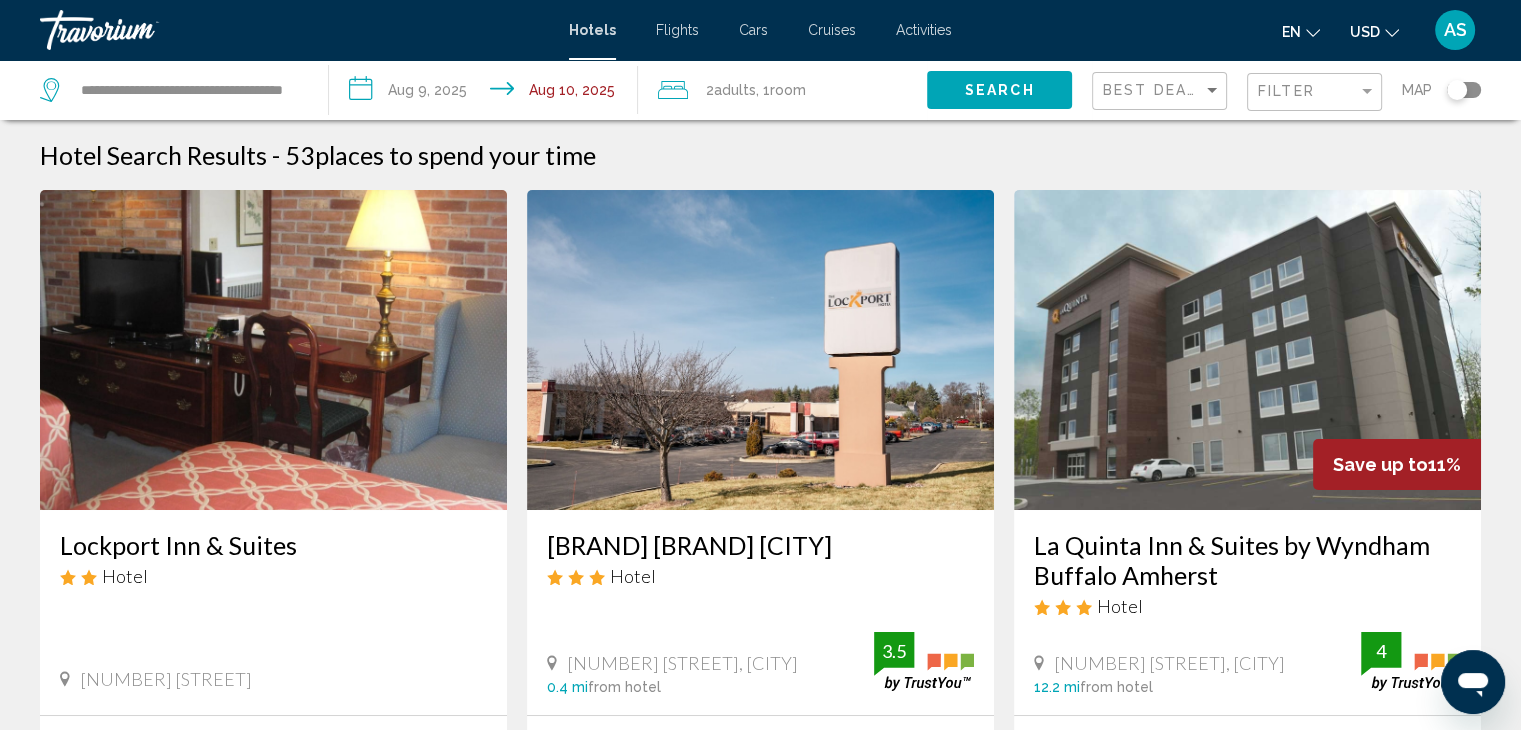 click on "**********" at bounding box center [487, 93] 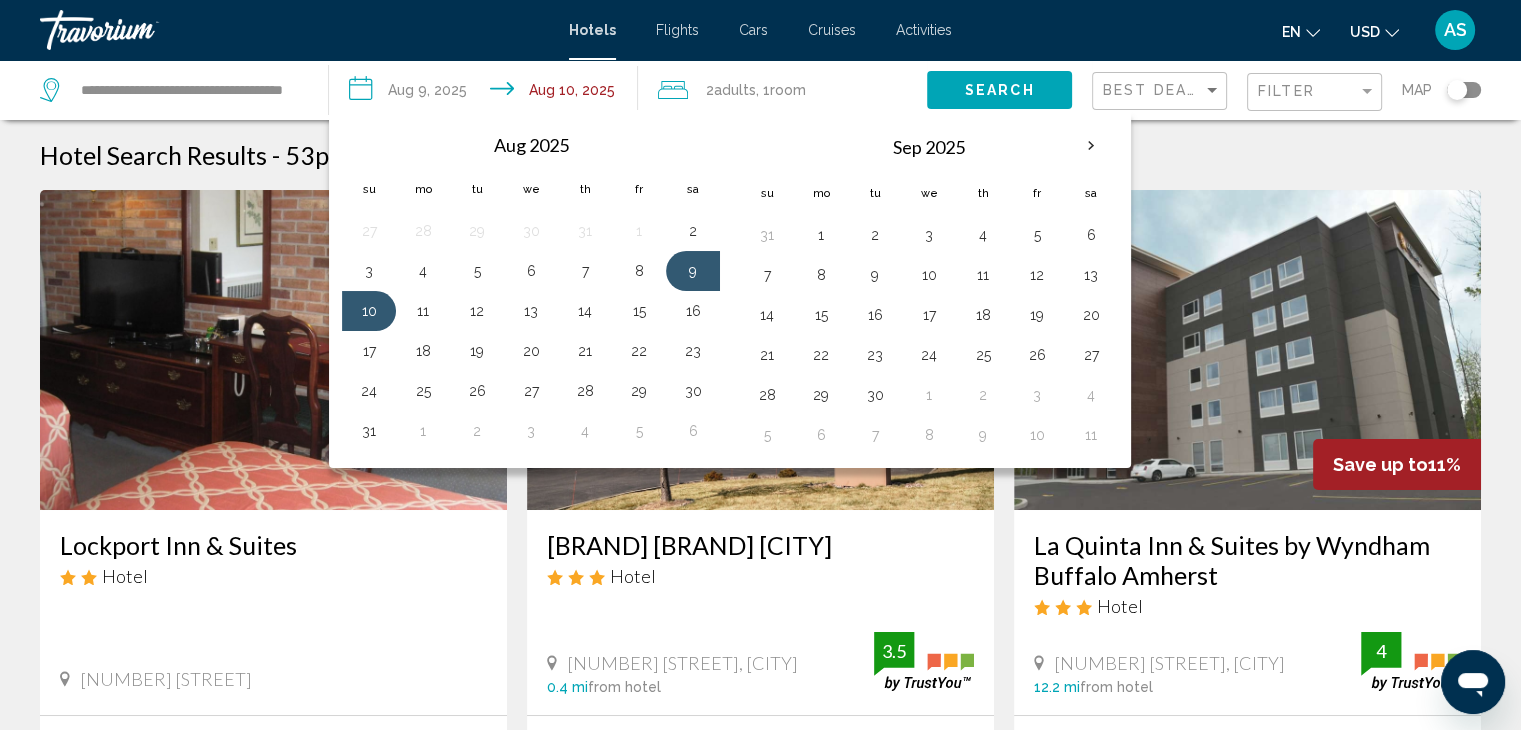 click on "15" at bounding box center [639, 311] 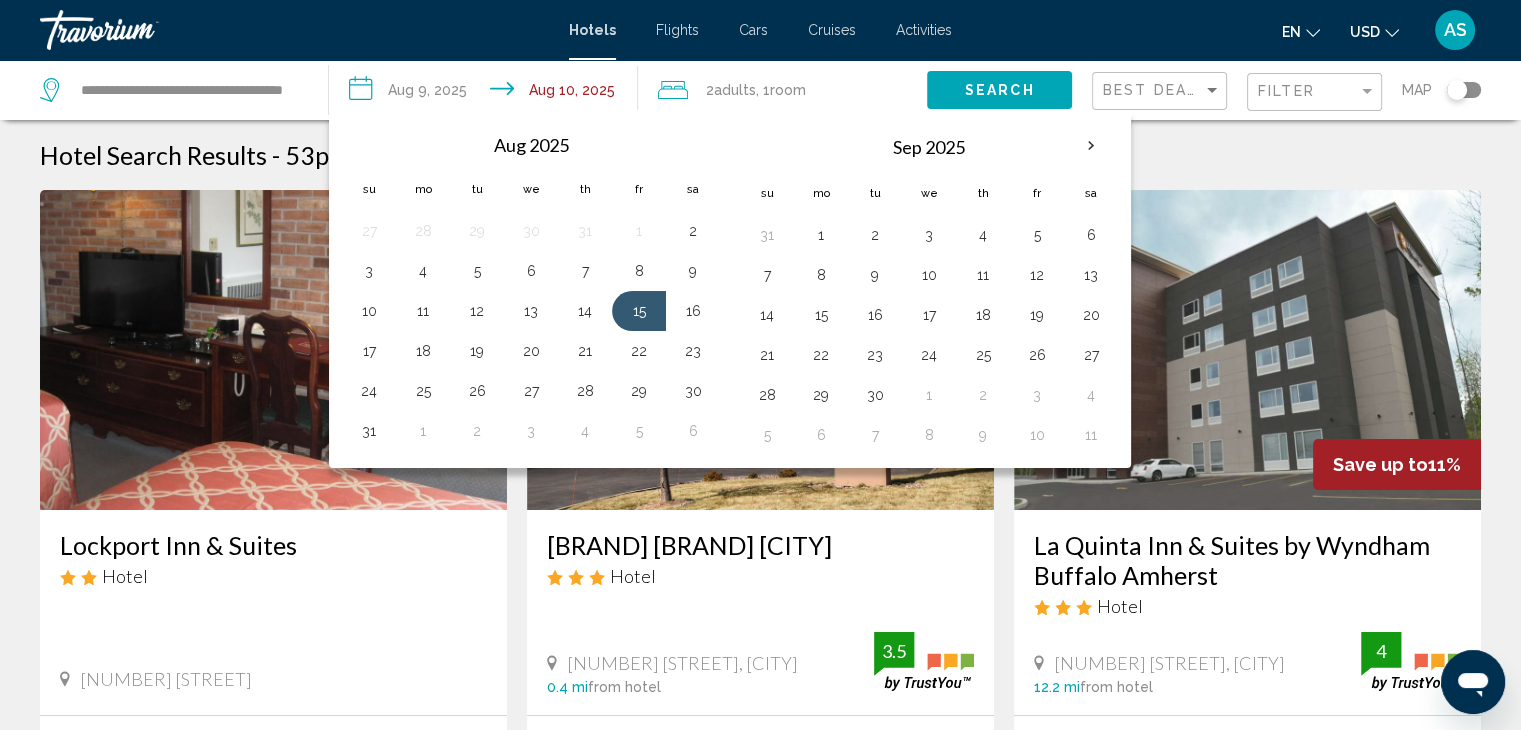 click on "16" at bounding box center (693, 311) 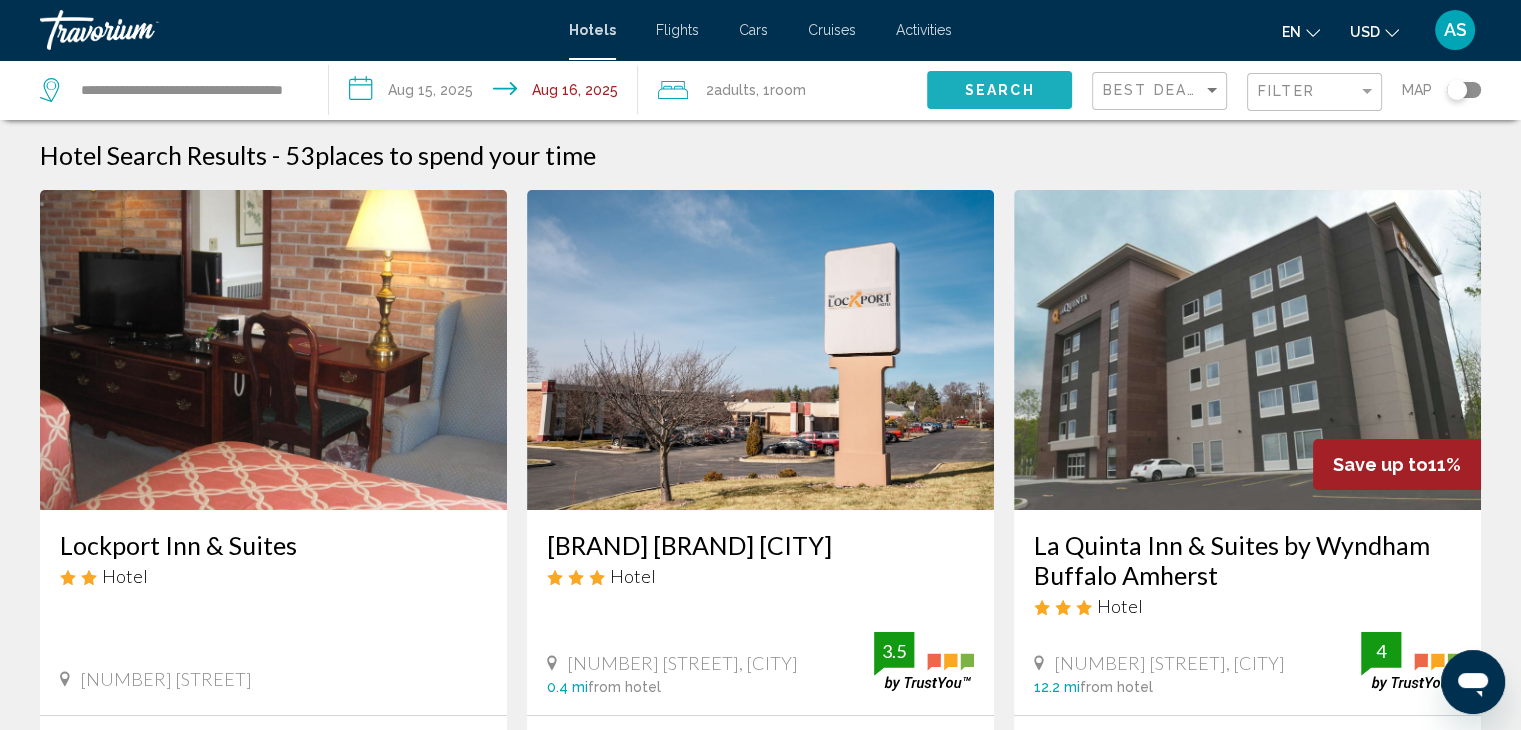 click on "Search" 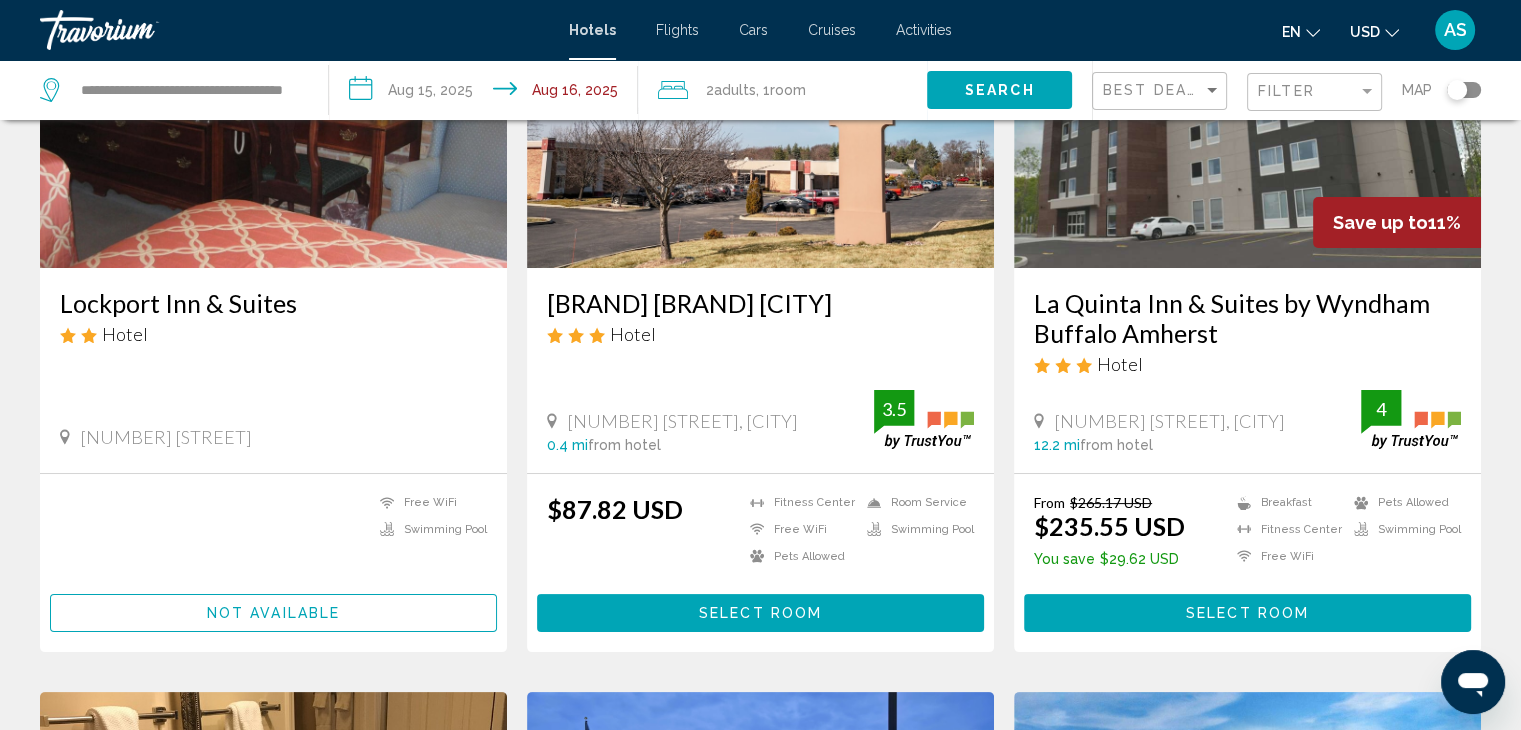 scroll, scrollTop: 236, scrollLeft: 0, axis: vertical 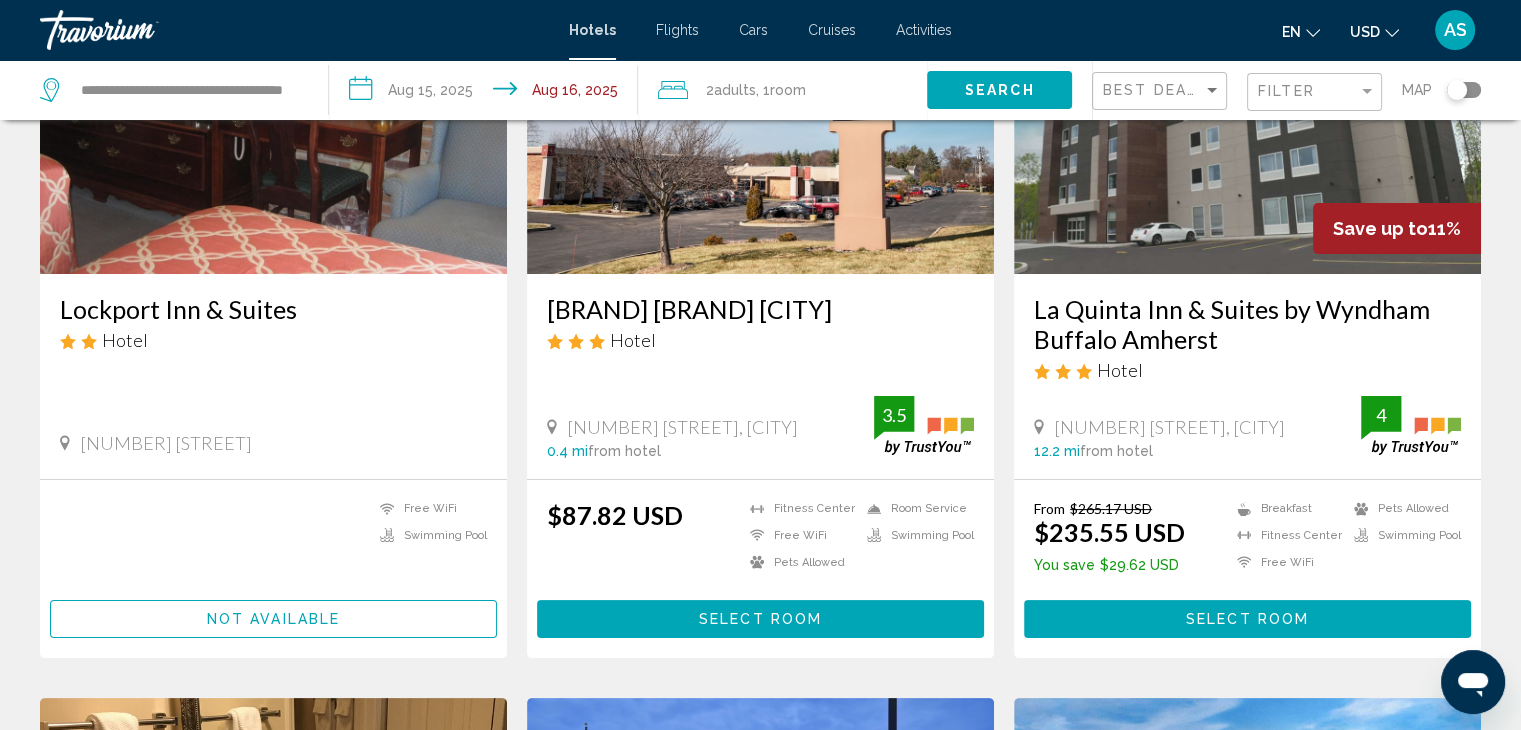 click on "**********" at bounding box center [487, 93] 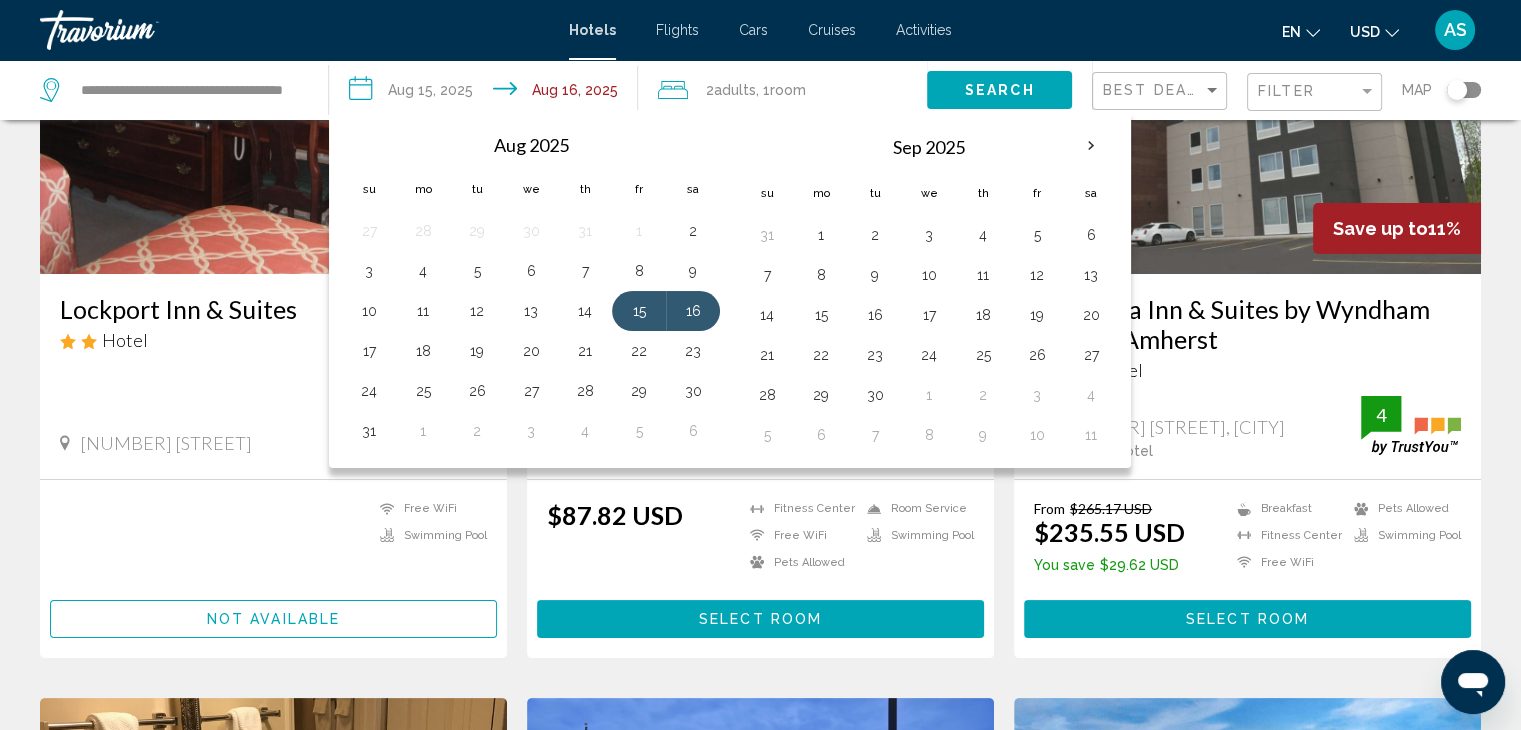 click on "23" at bounding box center (693, 351) 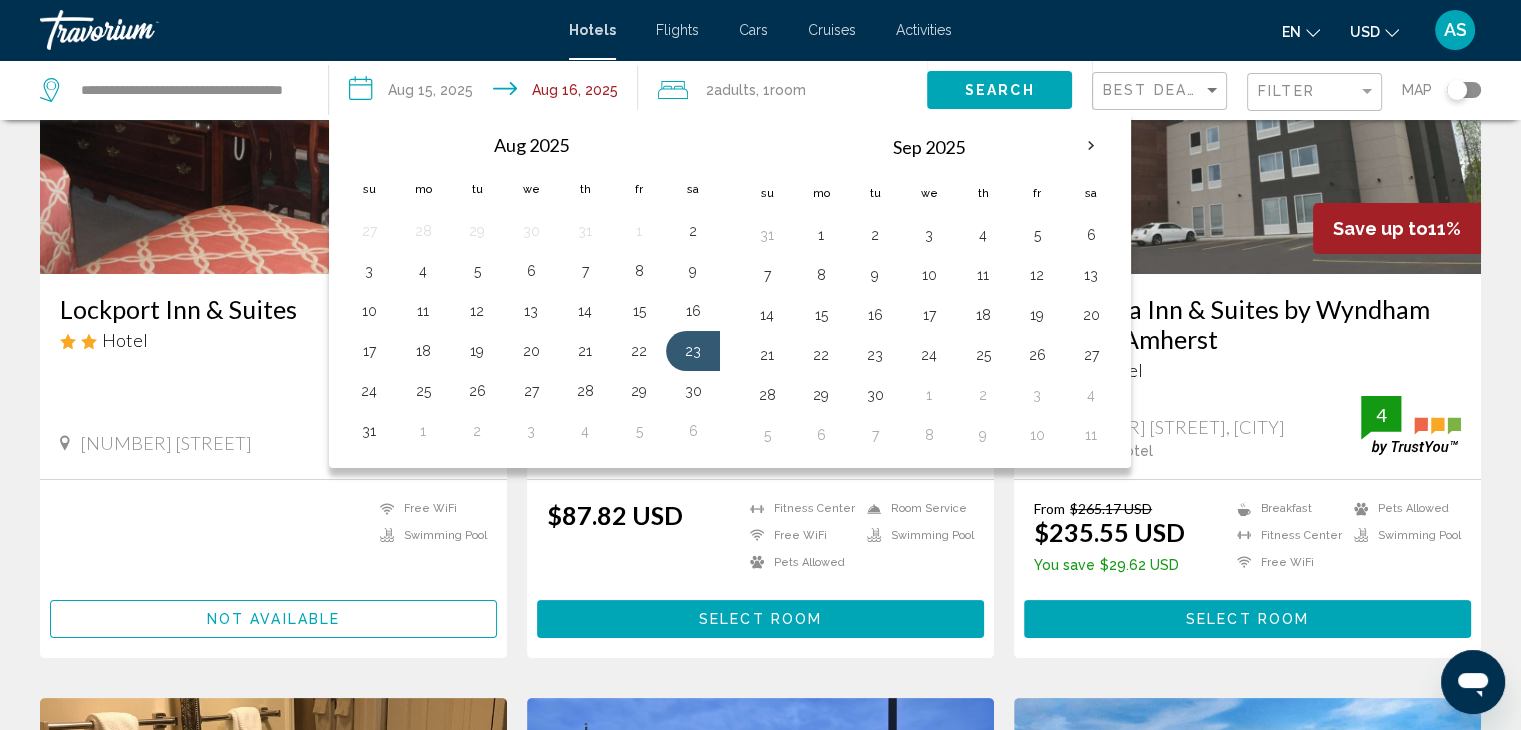 click on "24" at bounding box center (369, 391) 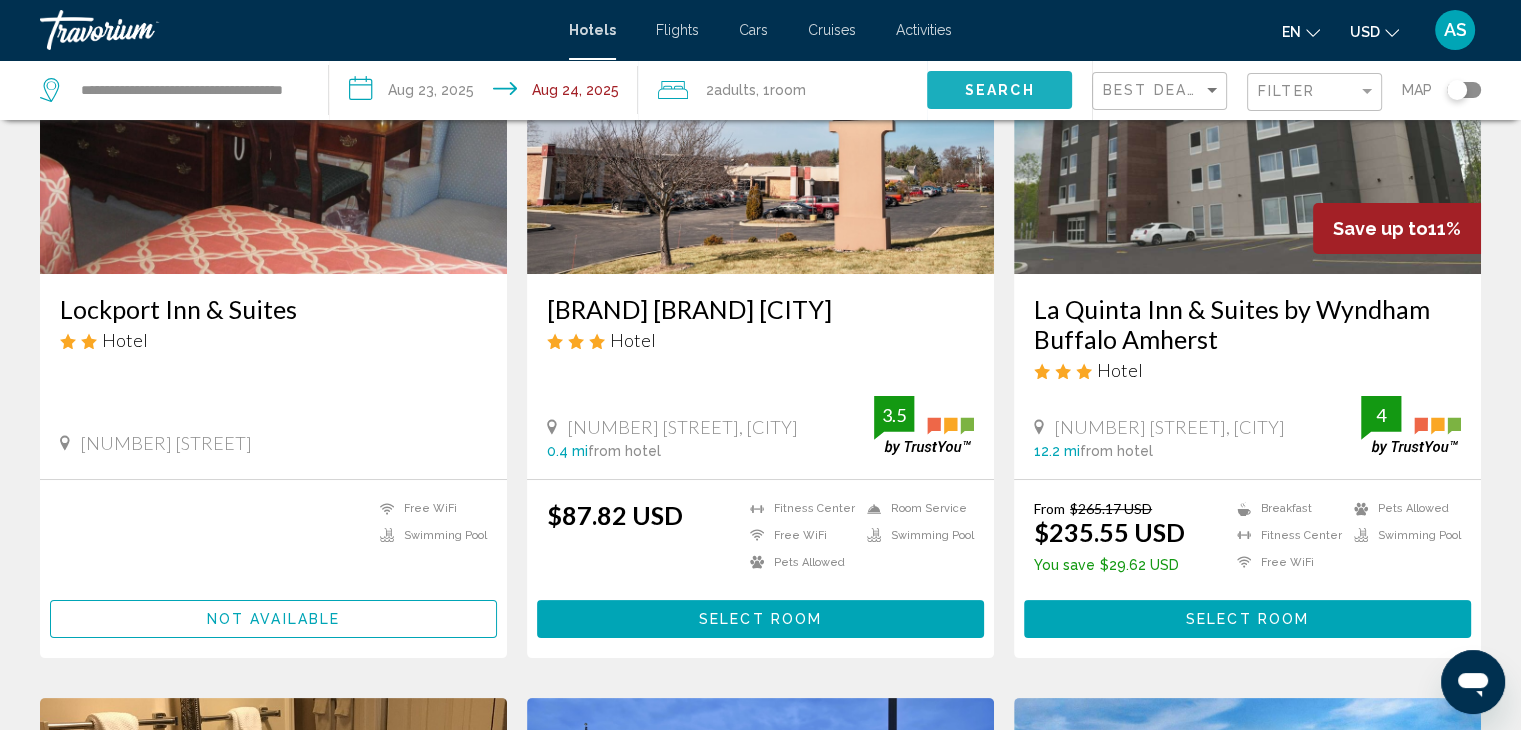 click on "Search" 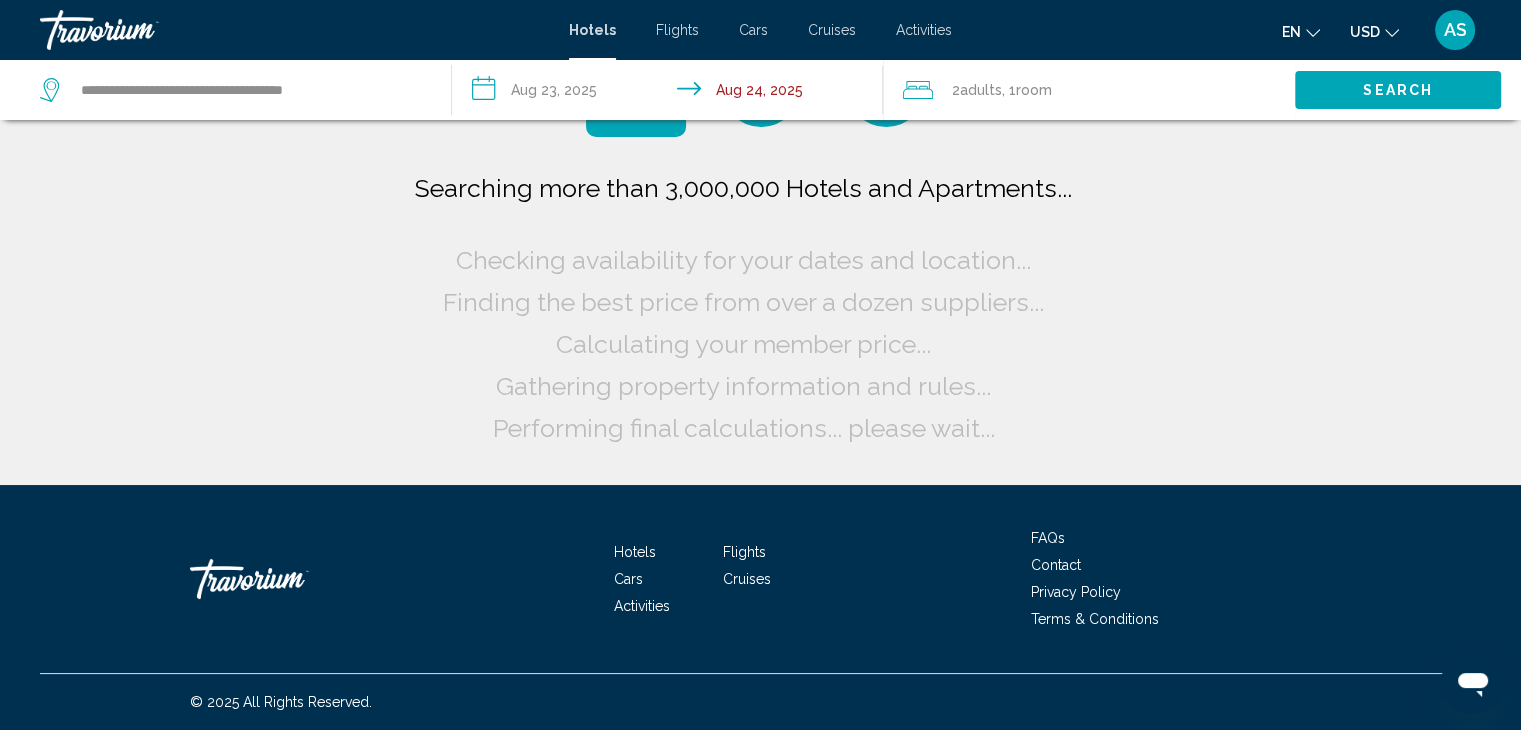 scroll, scrollTop: 0, scrollLeft: 0, axis: both 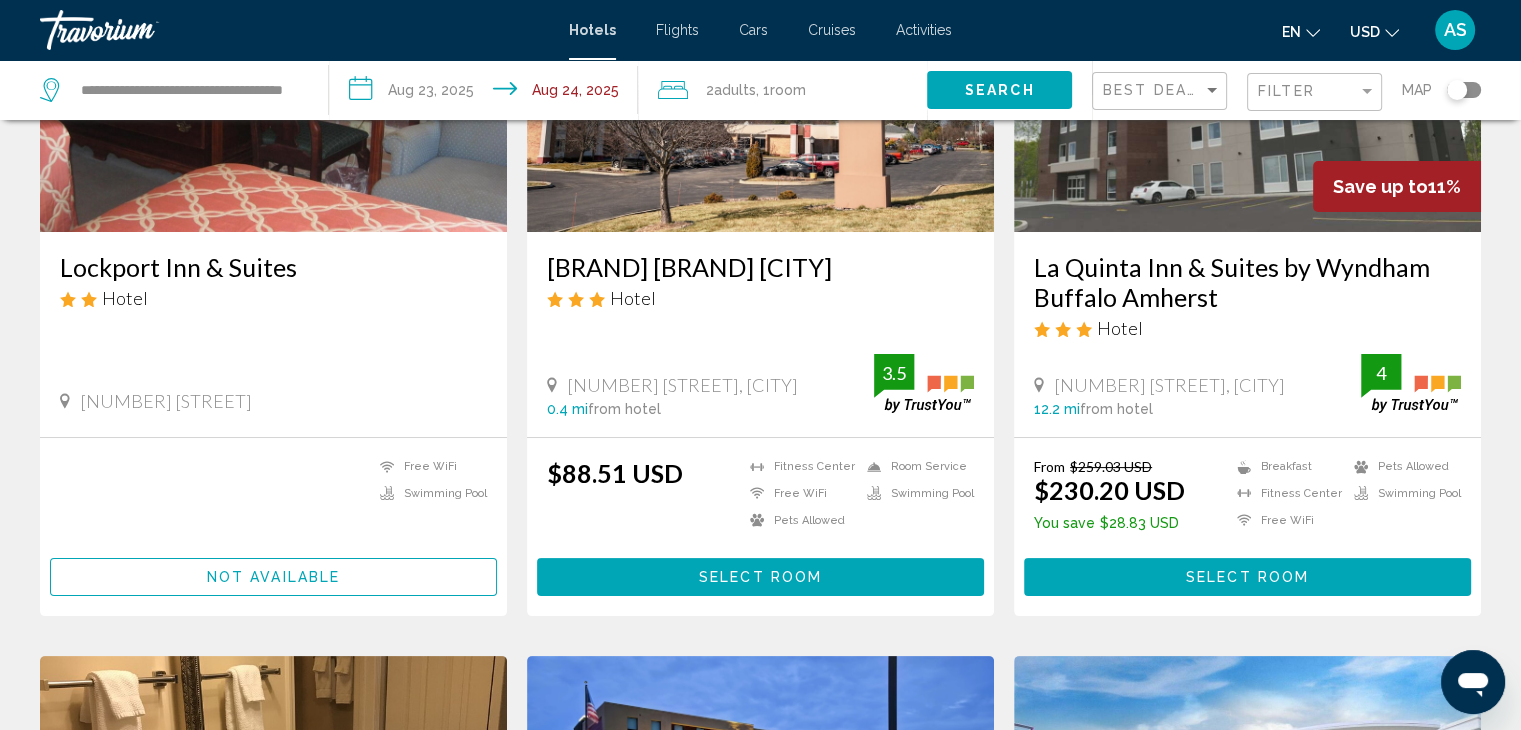 click on "**********" at bounding box center [487, 93] 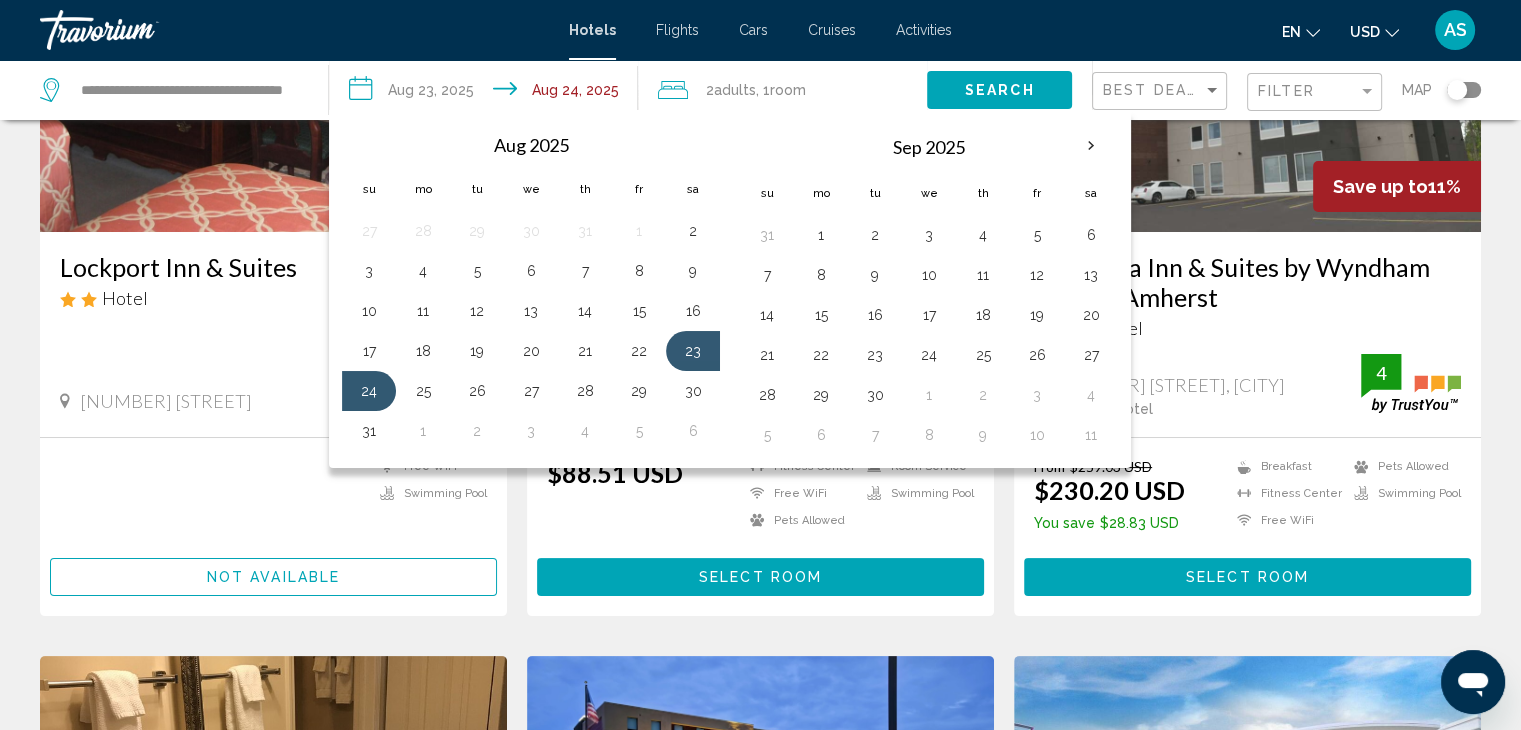 click on "18" at bounding box center (423, 351) 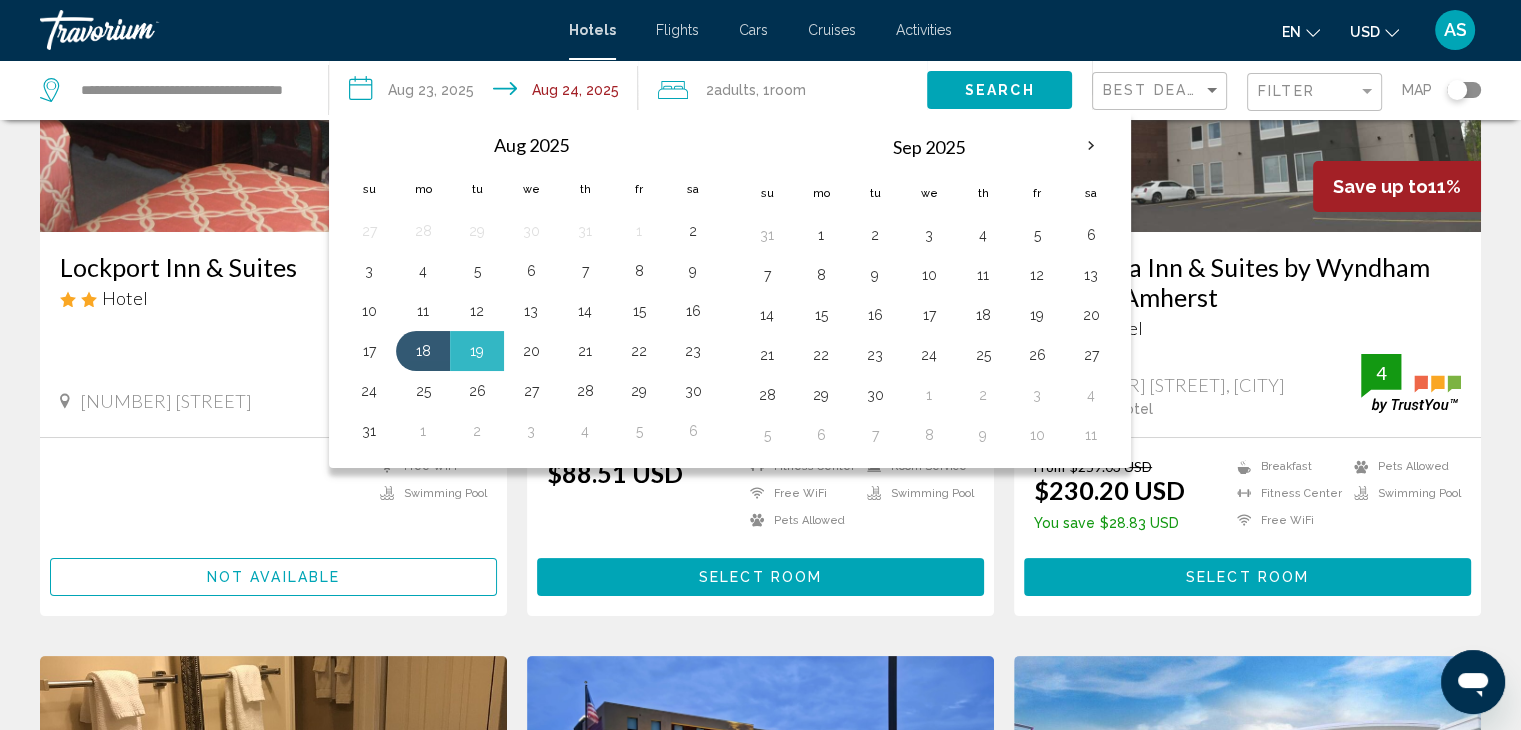 click on "20" at bounding box center (531, 351) 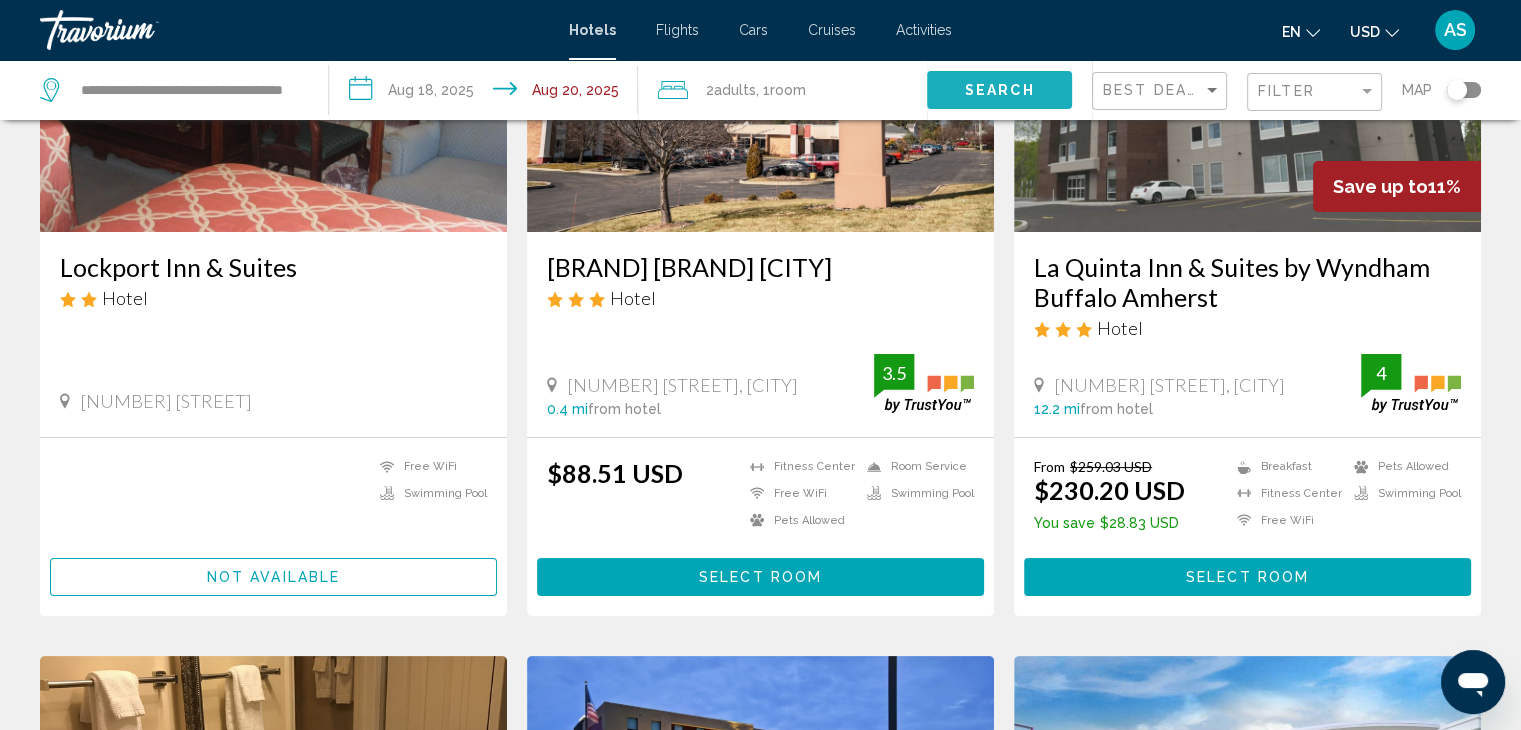 click on "Search" 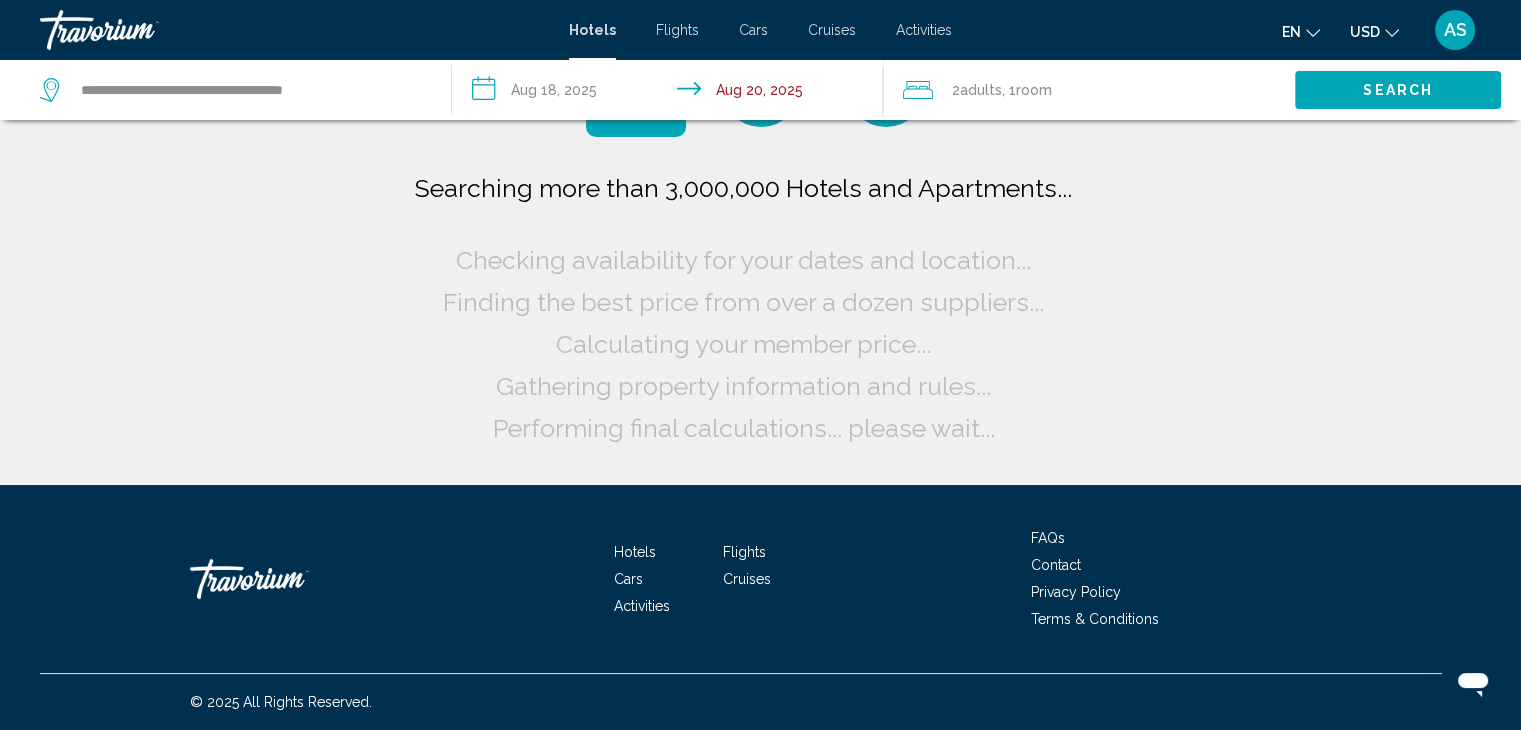 scroll, scrollTop: 0, scrollLeft: 0, axis: both 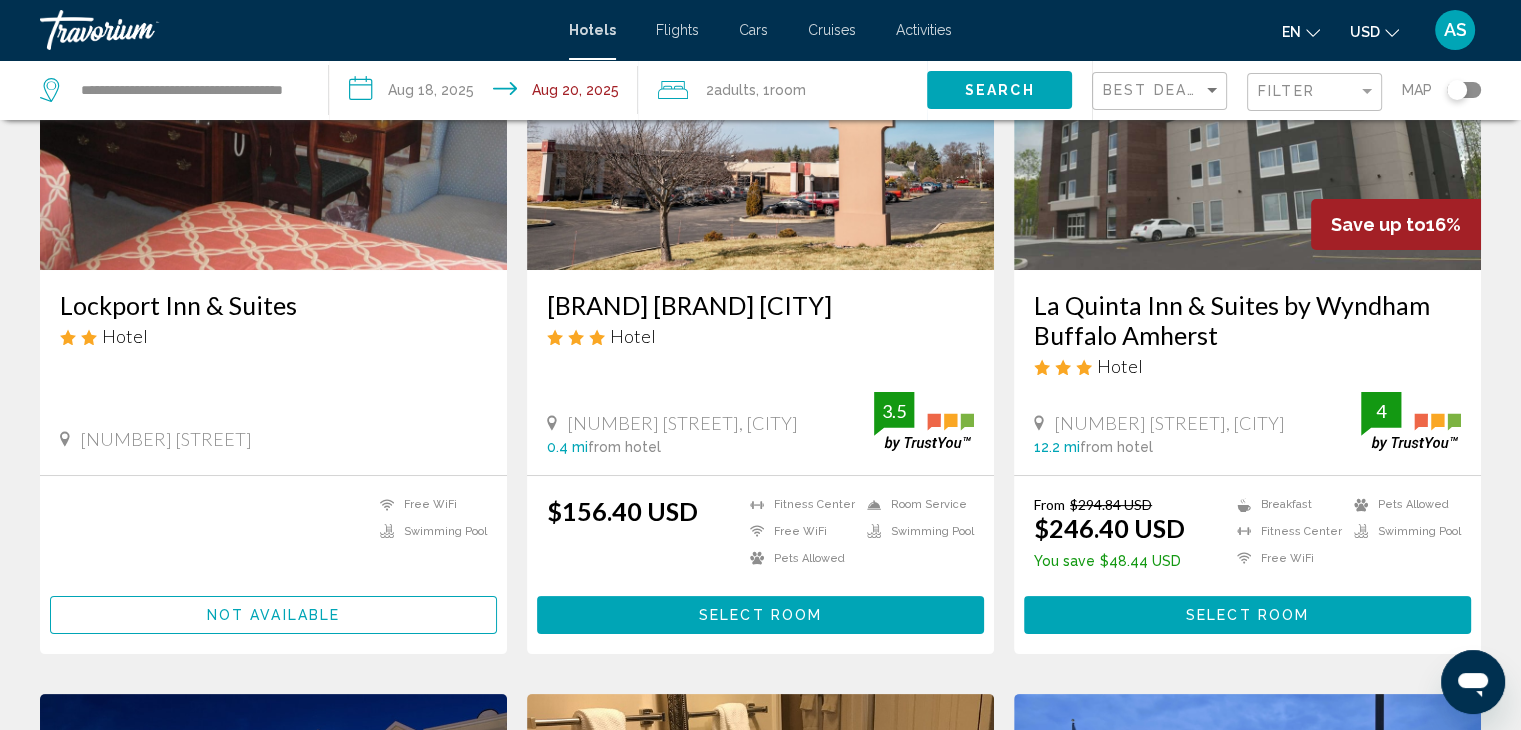 click 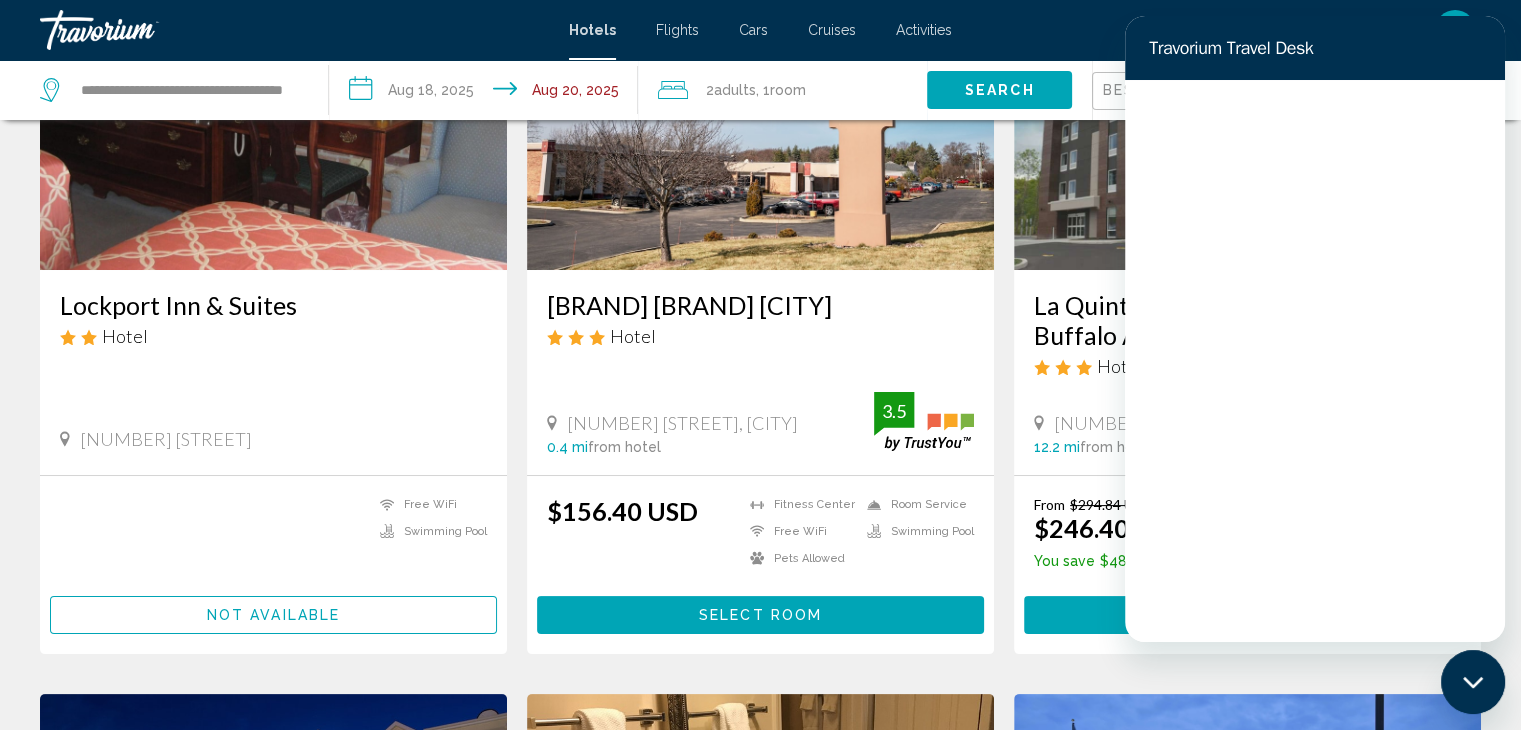 scroll, scrollTop: 0, scrollLeft: 0, axis: both 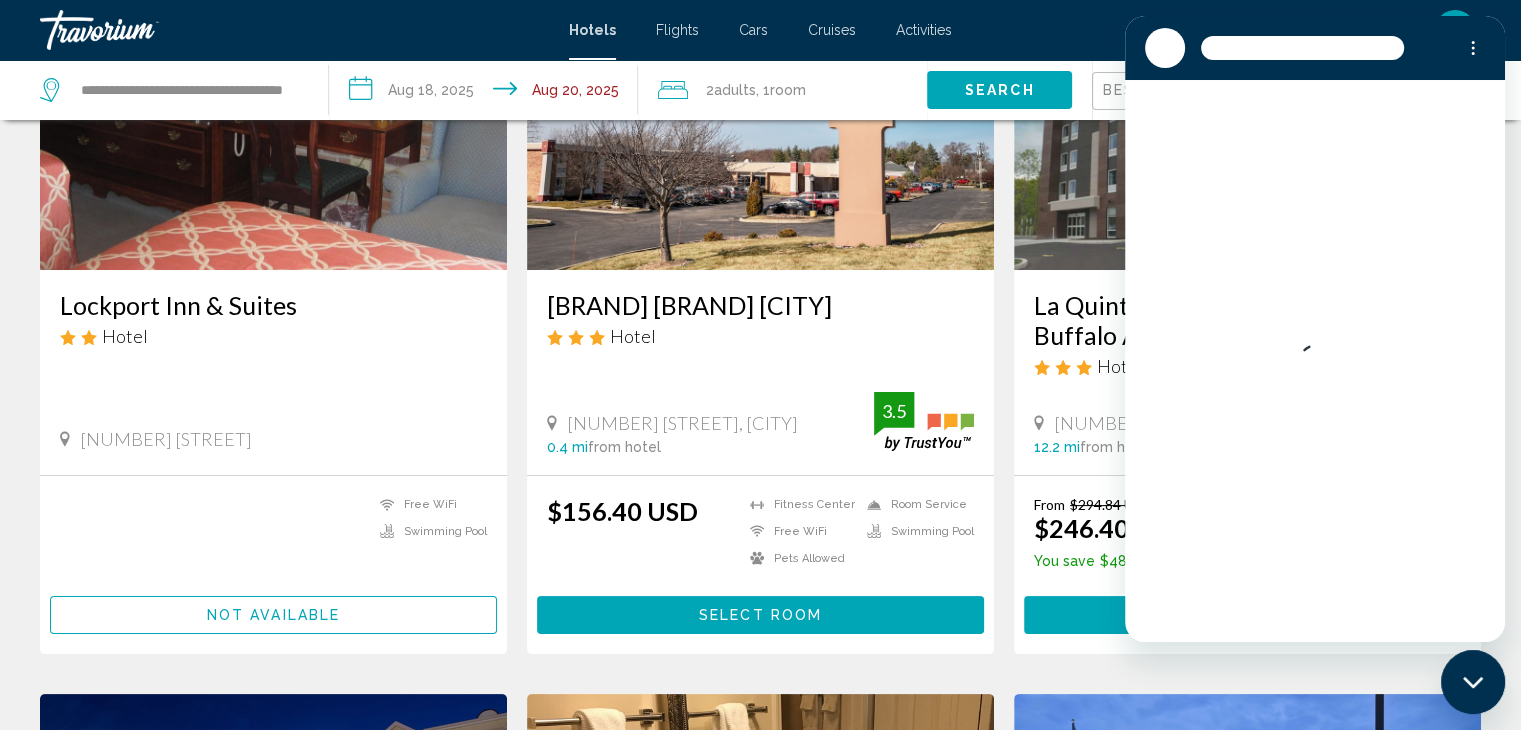 click on "Hotel Search Results - 79 places to spend your time [PLACE] Inn & Suites Hotel [NUMBER] [STREET] 0 mi from hotel Free WiFi Swimming Pool Not available Spark by Hilton [PLACE] Hotel [NUMBER] [STREET], [CITY] 0.4 mi from hotel 3.5 [PRICE] Fitness Center Free WiFi Pets Allowed Room Service Swimming Pool 3.5 Select Room Save up to 16% [PLACE] Inn & Suites by Wyndham [CITY] [PLACE] 4" at bounding box center (760, 1432) 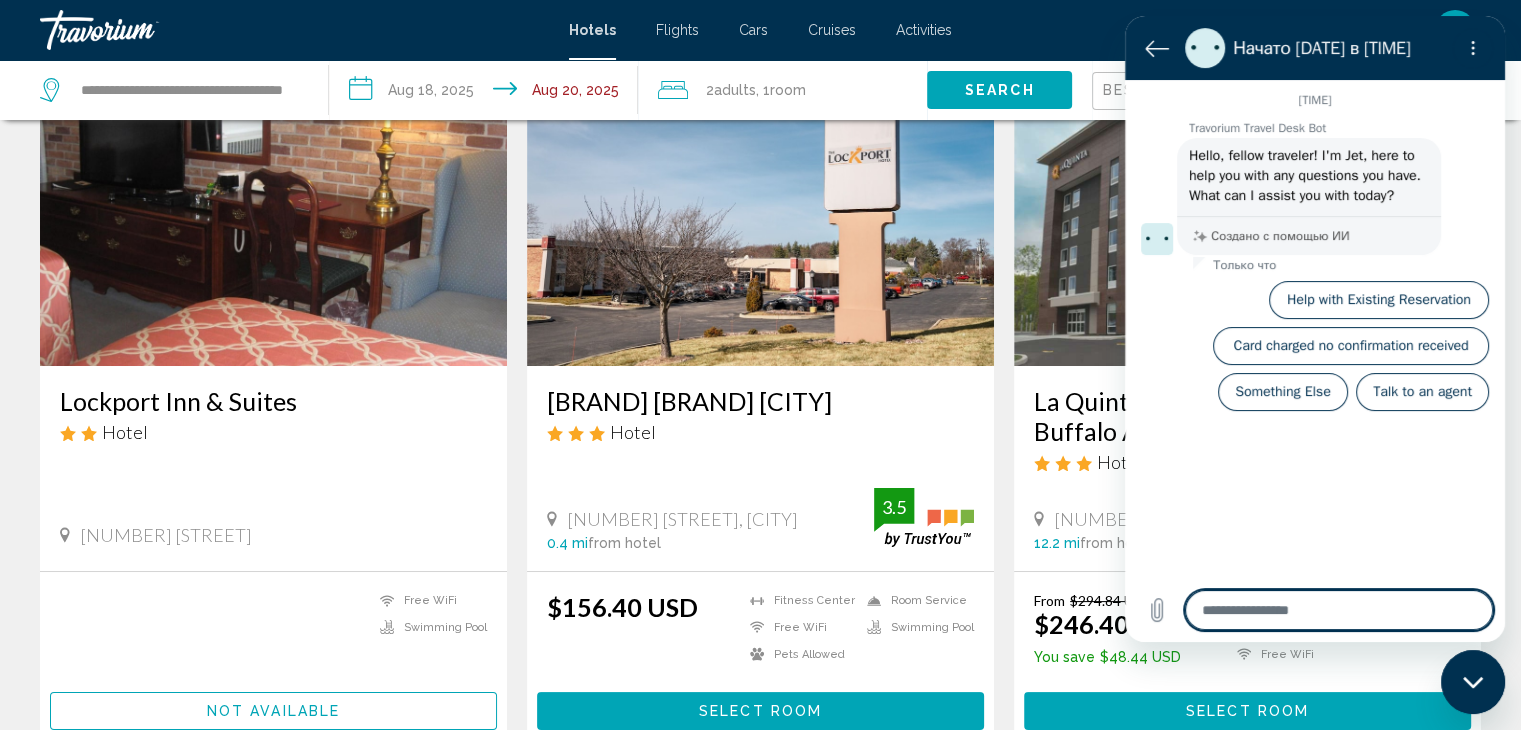 scroll, scrollTop: 139, scrollLeft: 0, axis: vertical 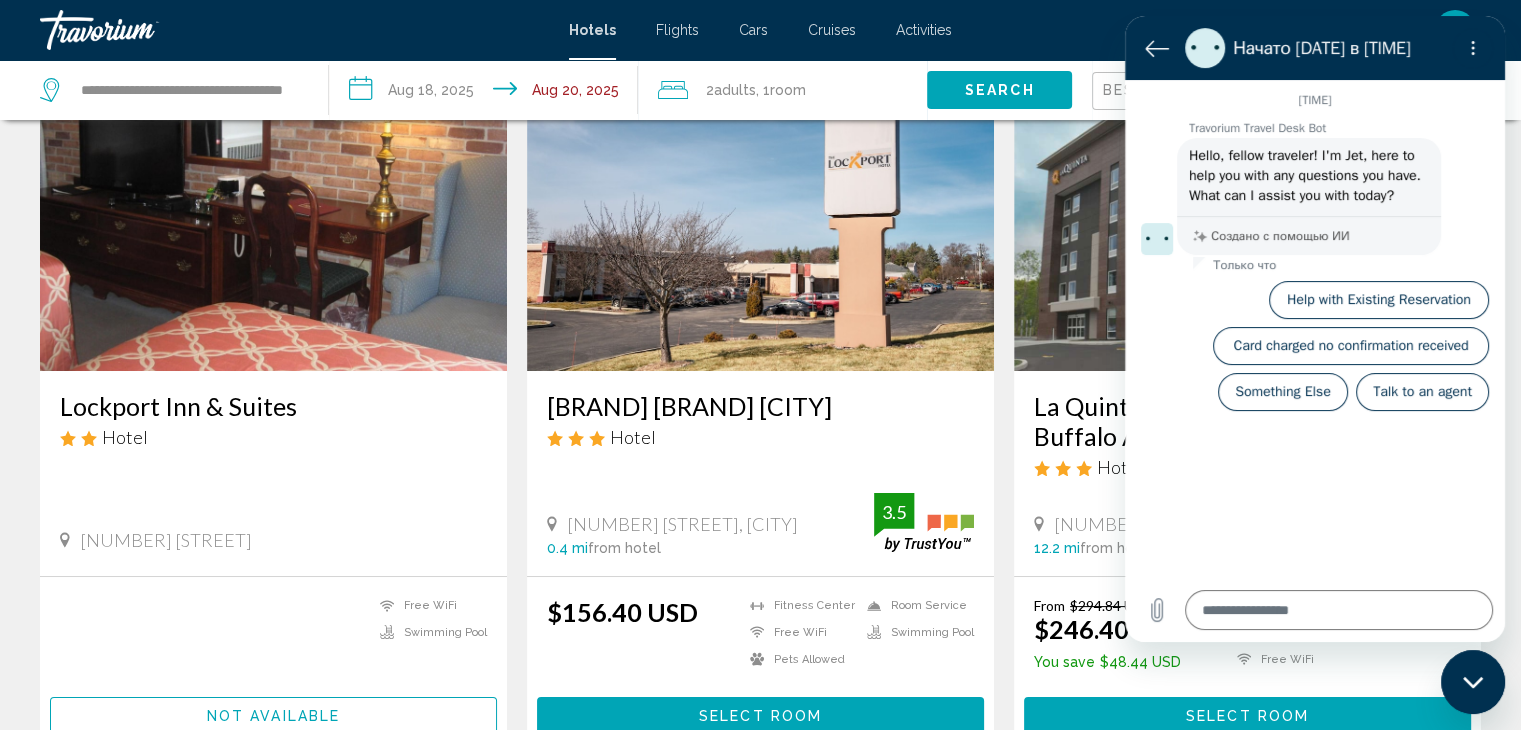 click on "Flights" at bounding box center (677, 30) 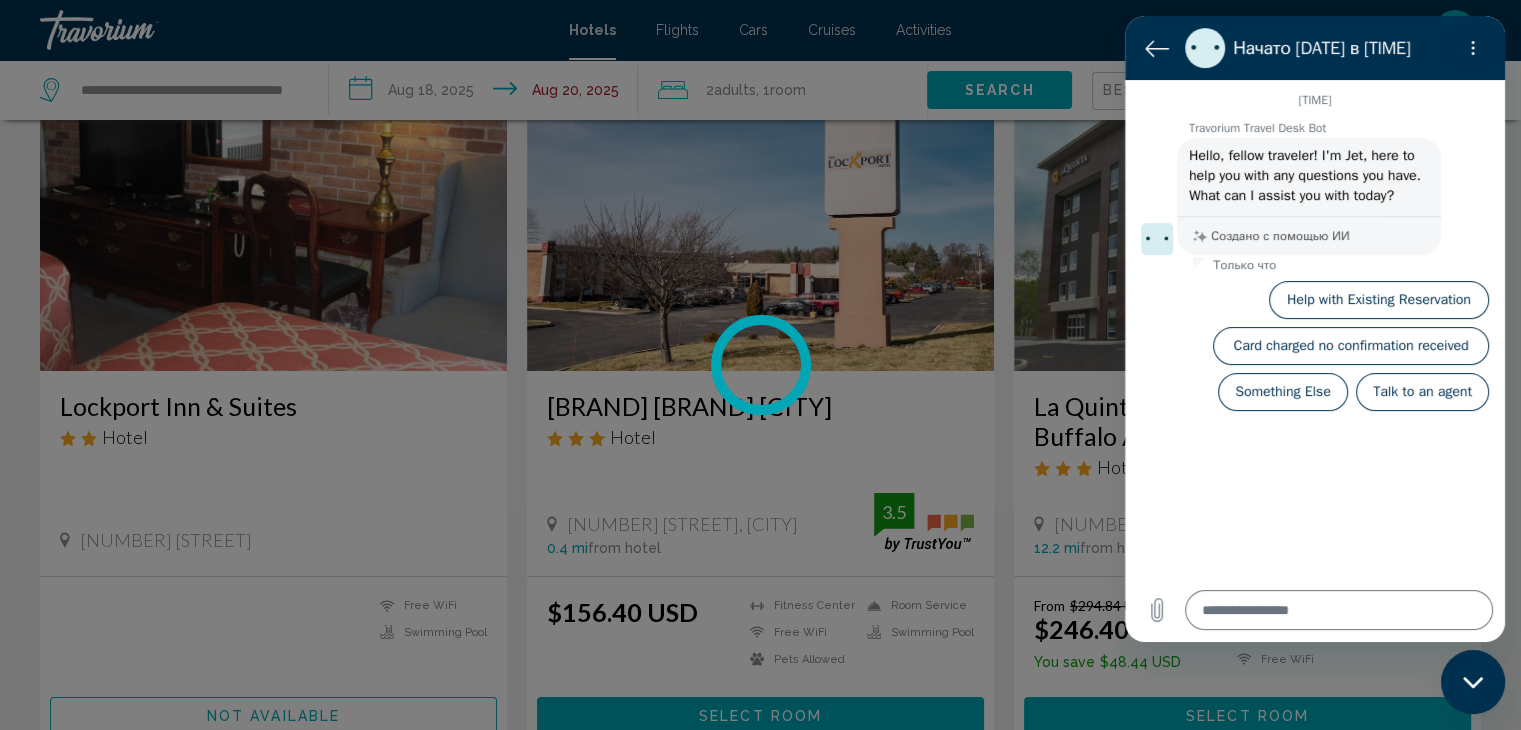scroll, scrollTop: 0, scrollLeft: 0, axis: both 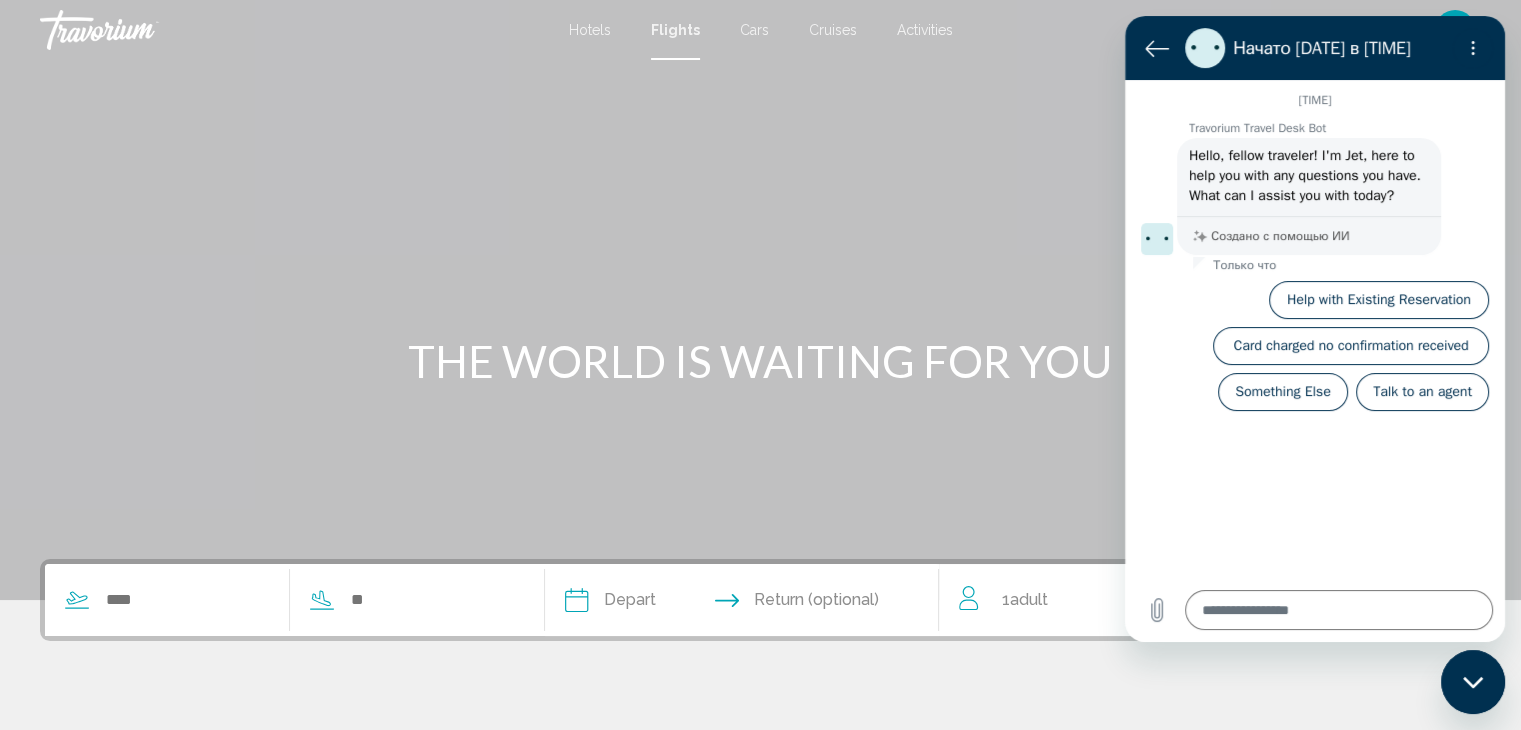 click 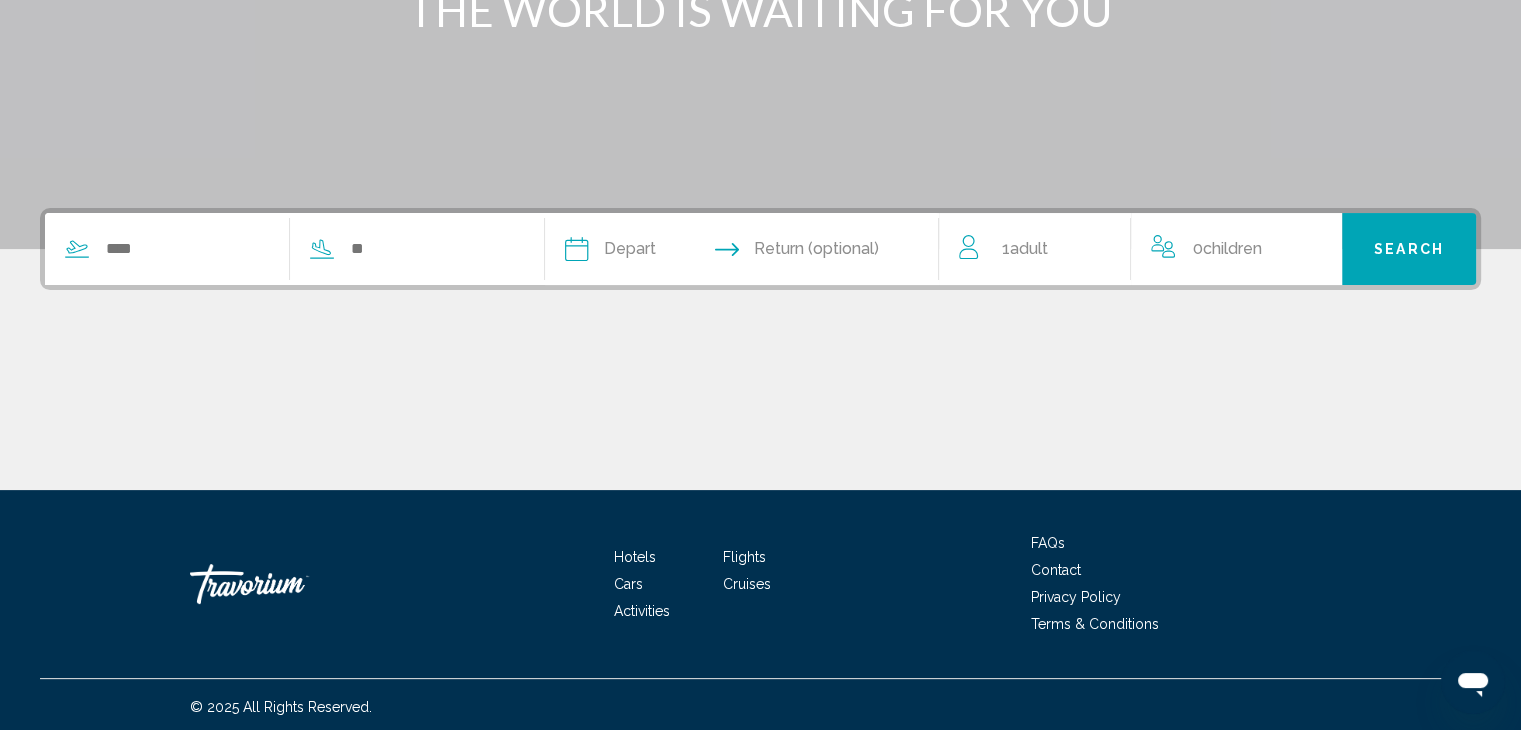 scroll, scrollTop: 356, scrollLeft: 0, axis: vertical 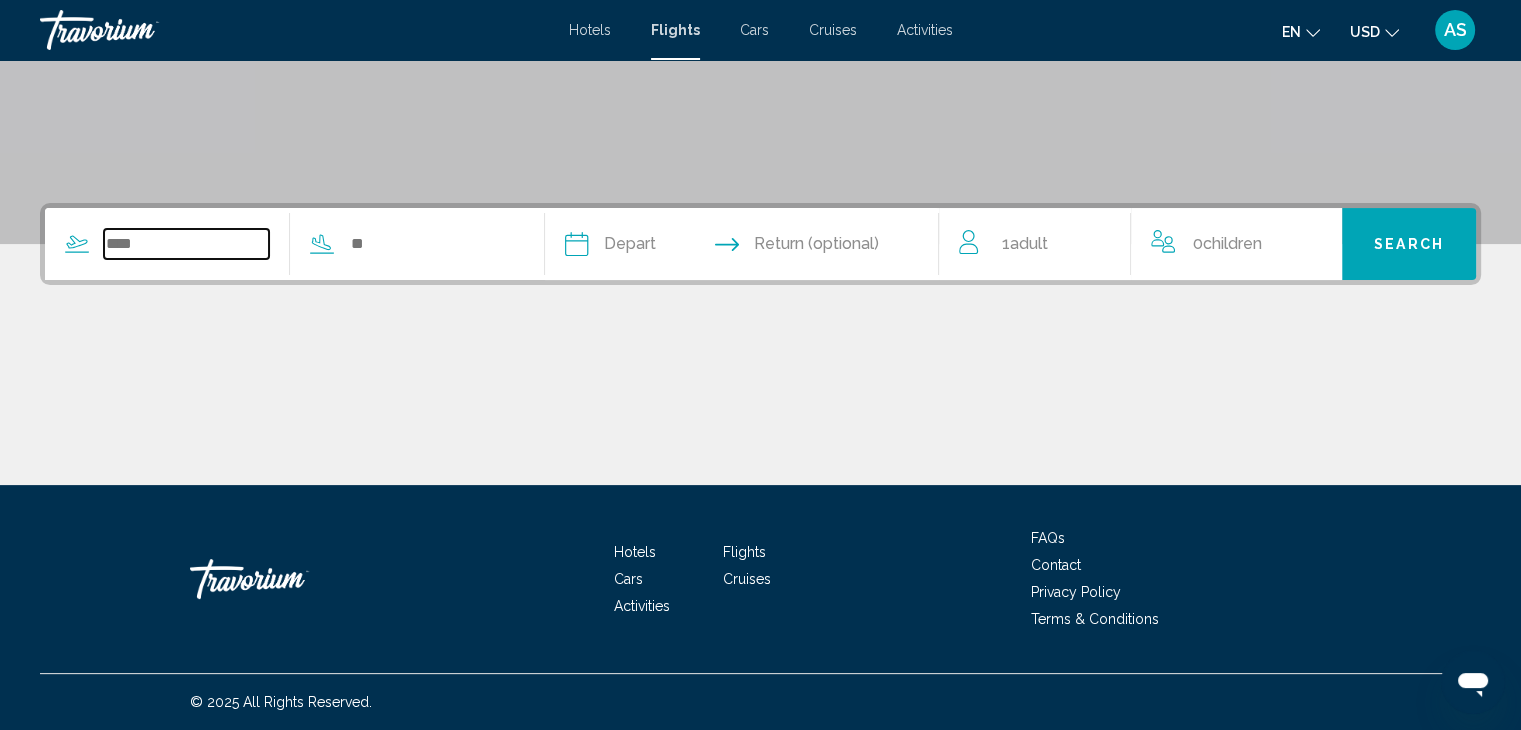 click at bounding box center [186, 244] 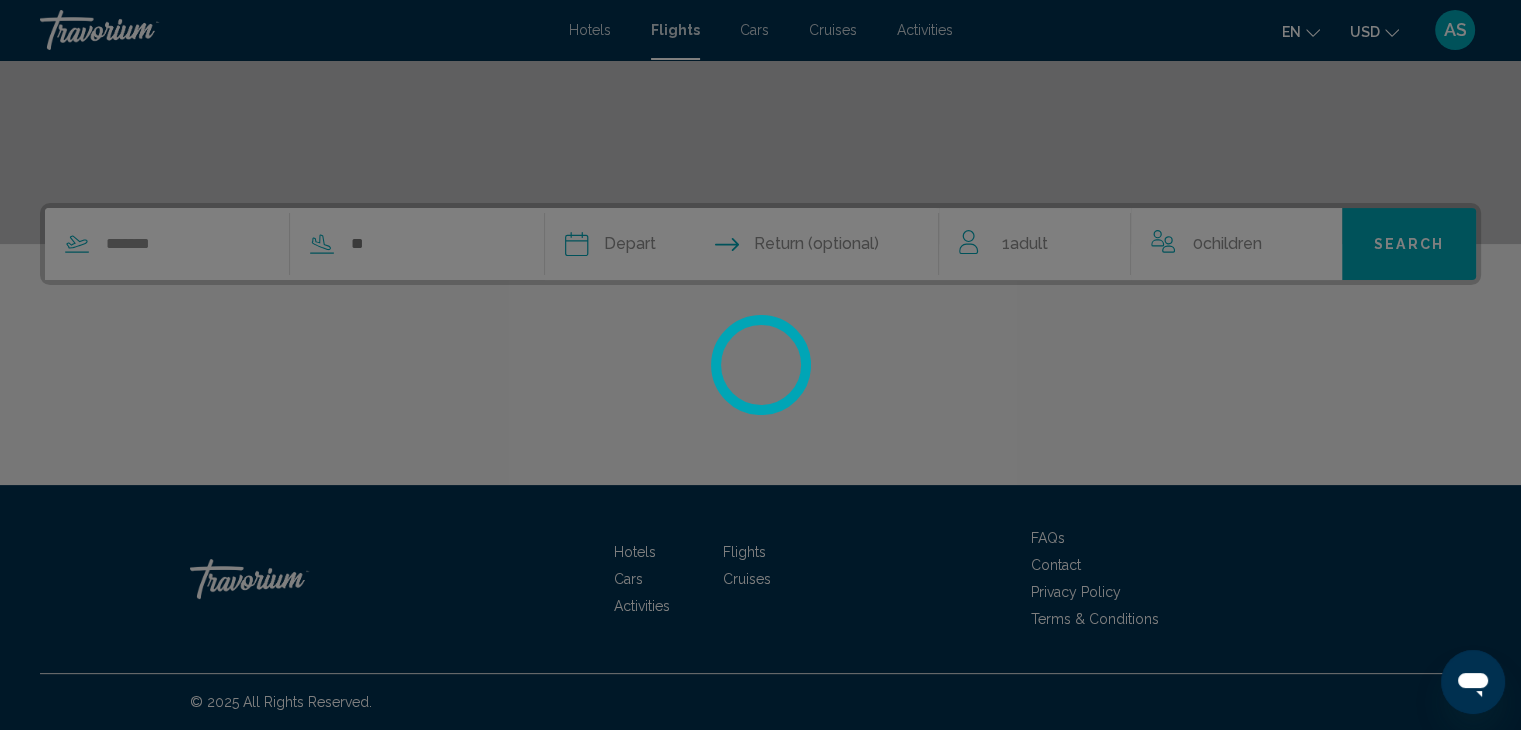 click at bounding box center [760, 365] 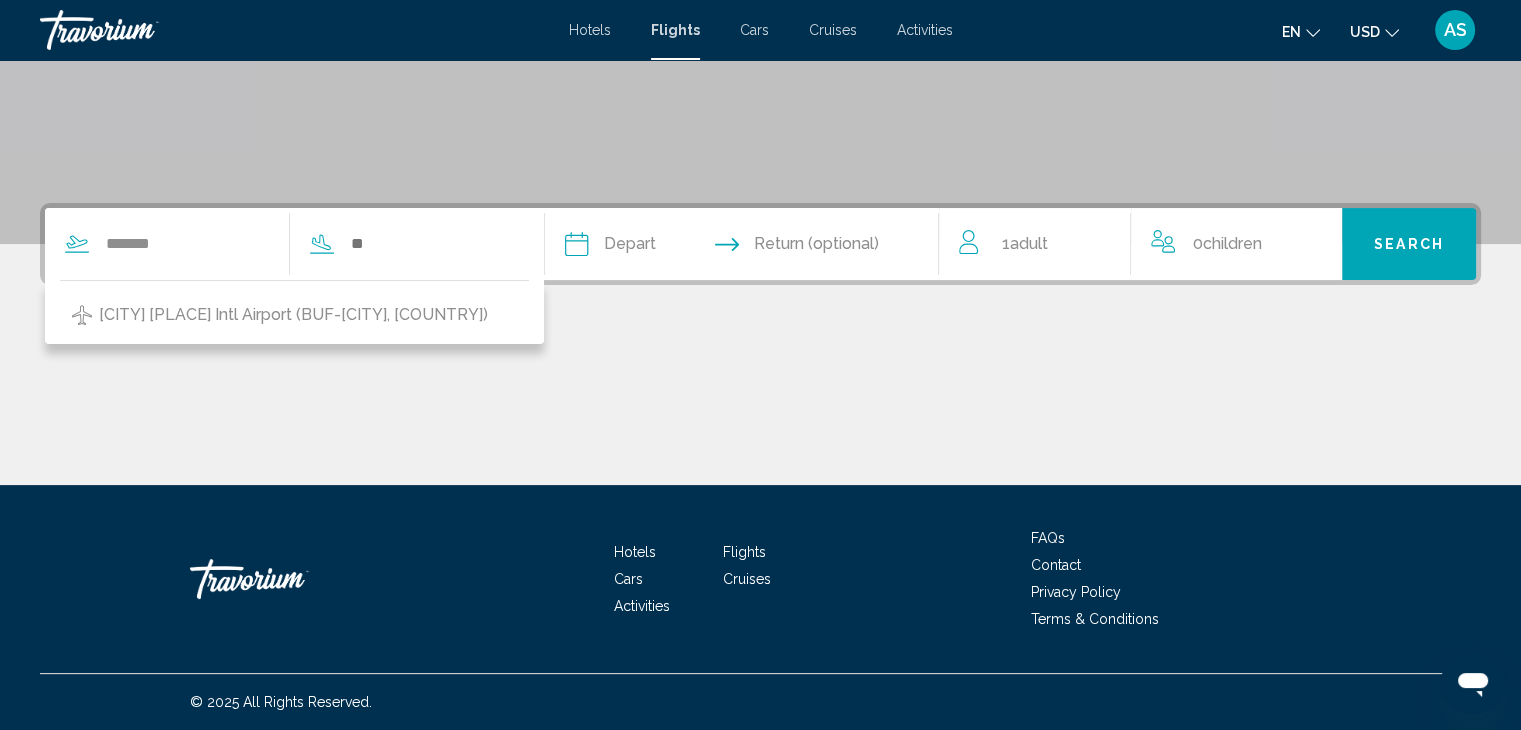click on "[CITY] [PLACE] Intl Airport (BUF-[CITY], [COUNTRY])" at bounding box center (293, 315) 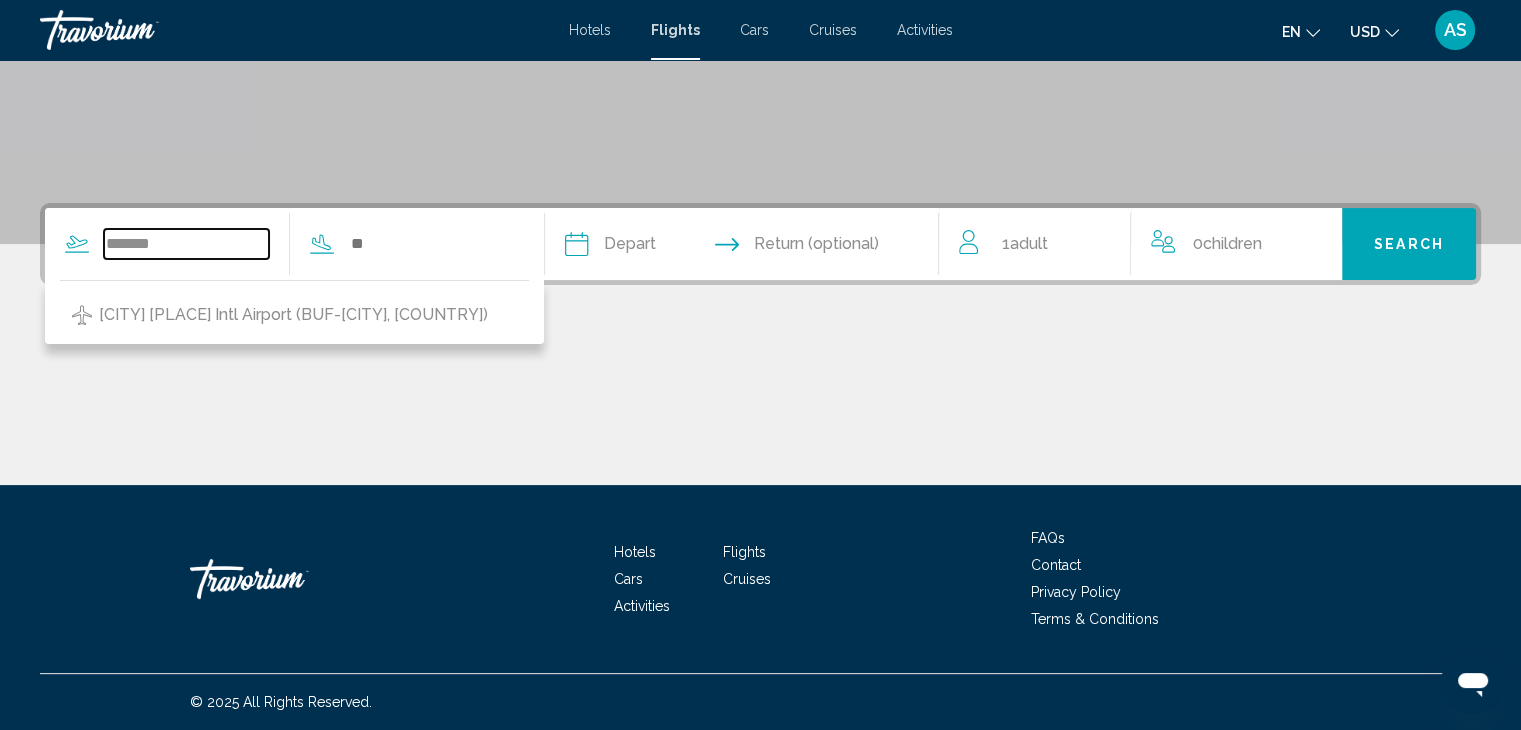 type on "**********" 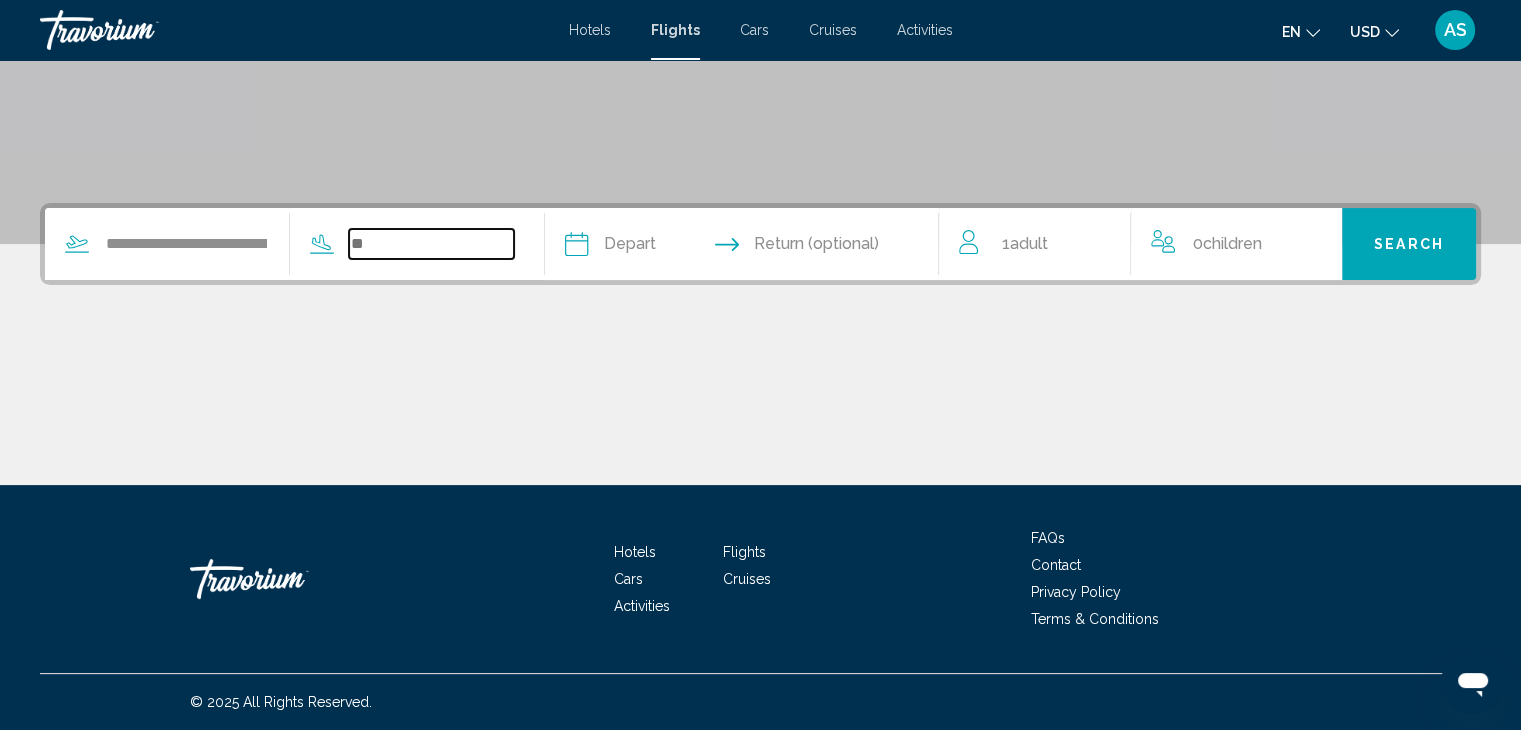 click at bounding box center [431, 244] 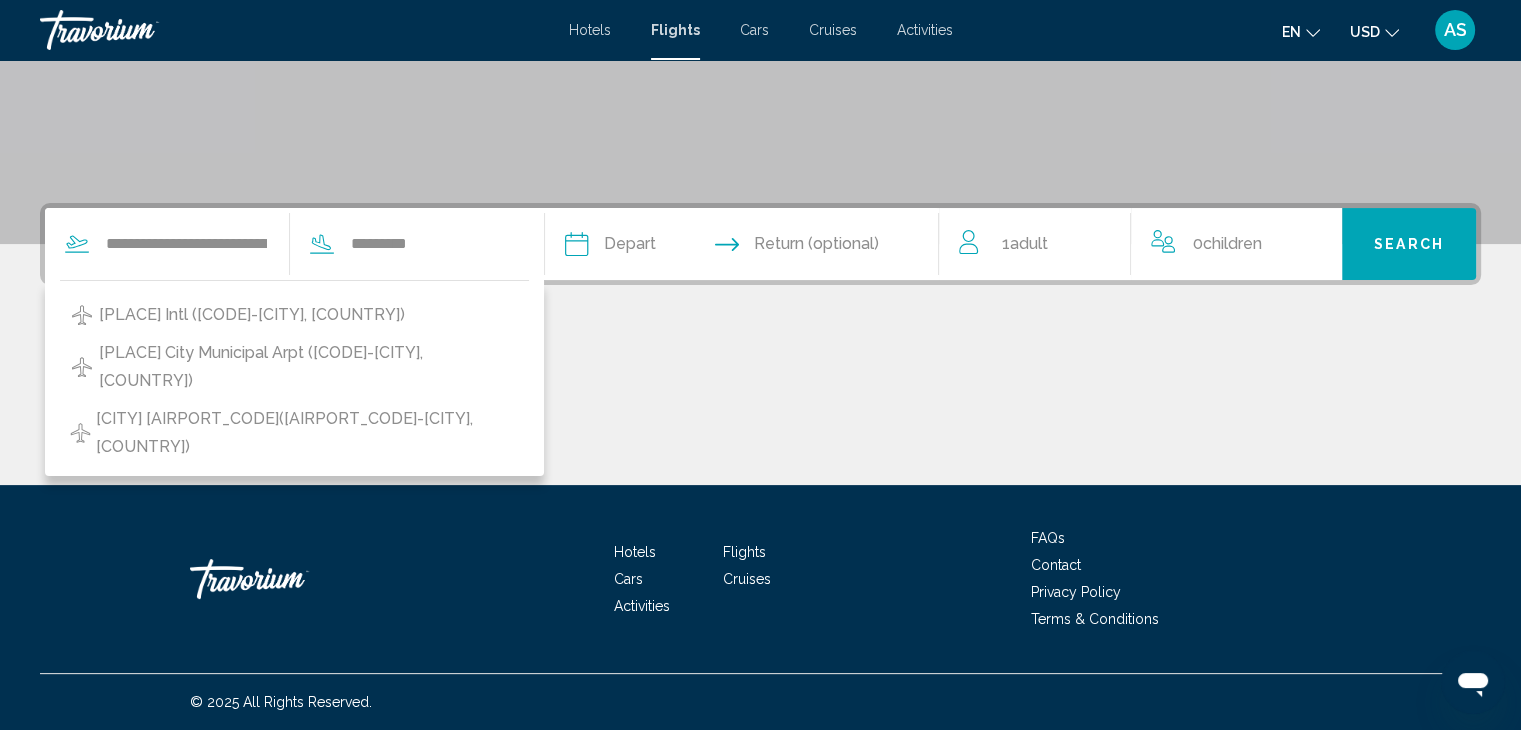 click on "[PLACE] City Municipal Arpt ([CODE]-[CITY], [COUNTRY])" at bounding box center [309, 367] 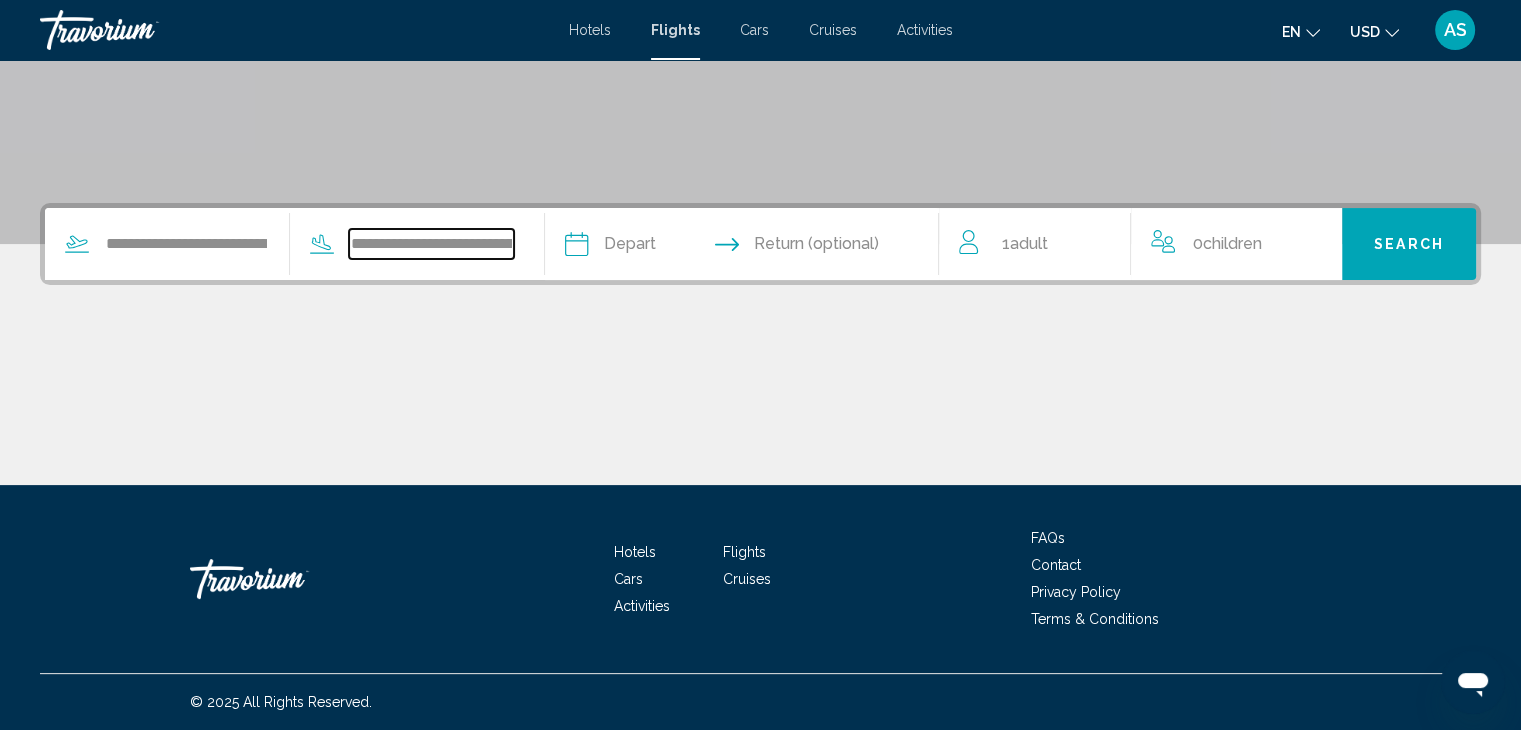 click on "**********" at bounding box center [431, 244] 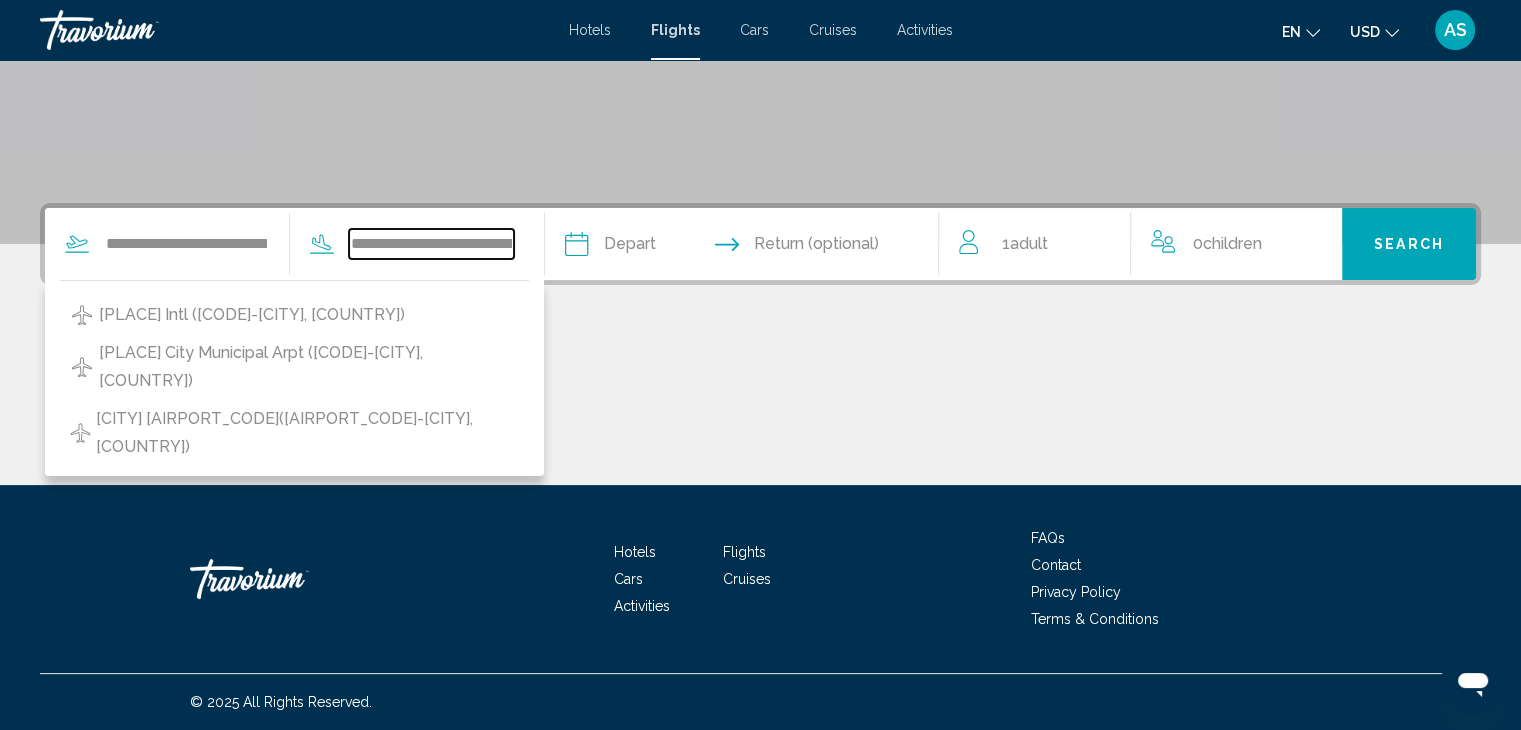 click on "**********" at bounding box center (431, 244) 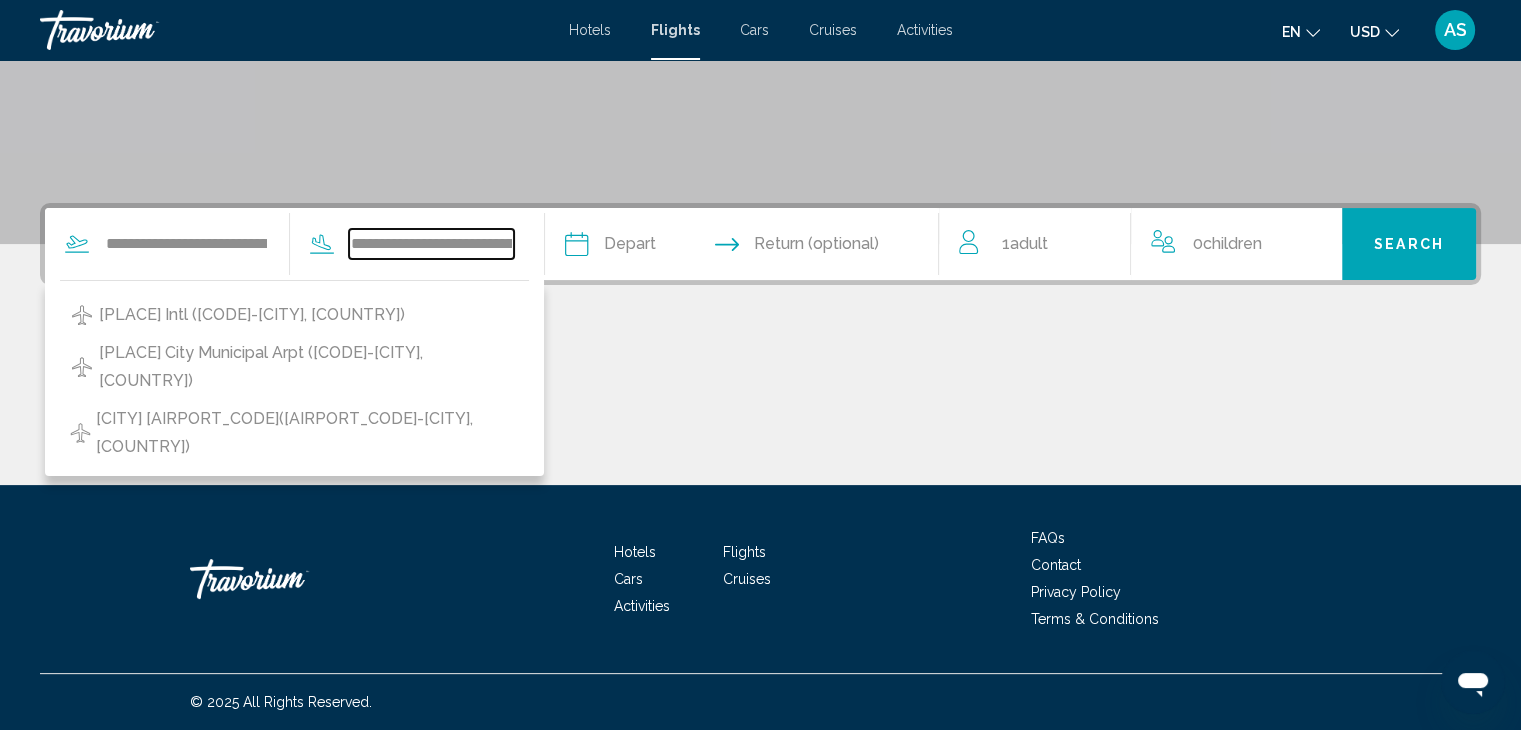 click on "**********" at bounding box center [431, 244] 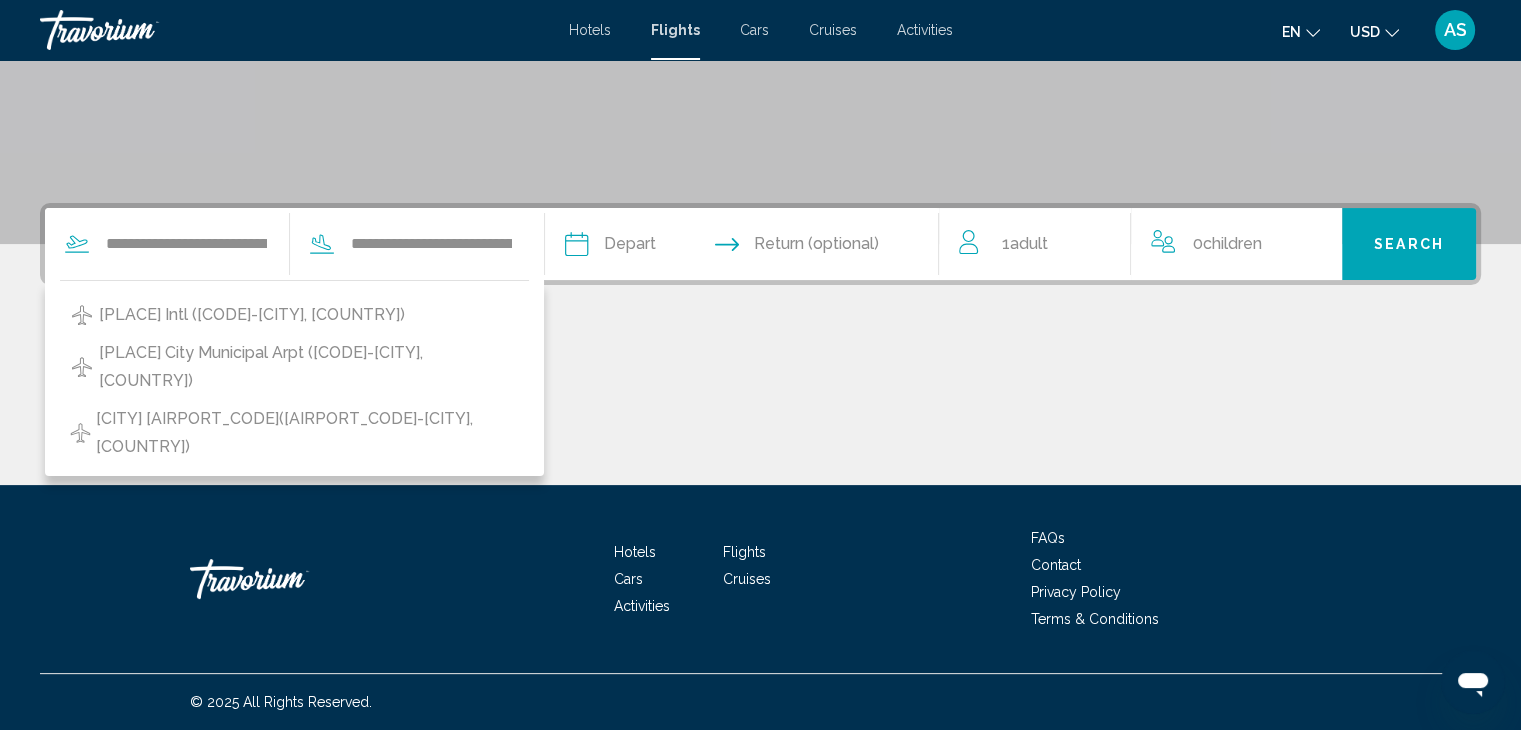 click at bounding box center (760, 410) 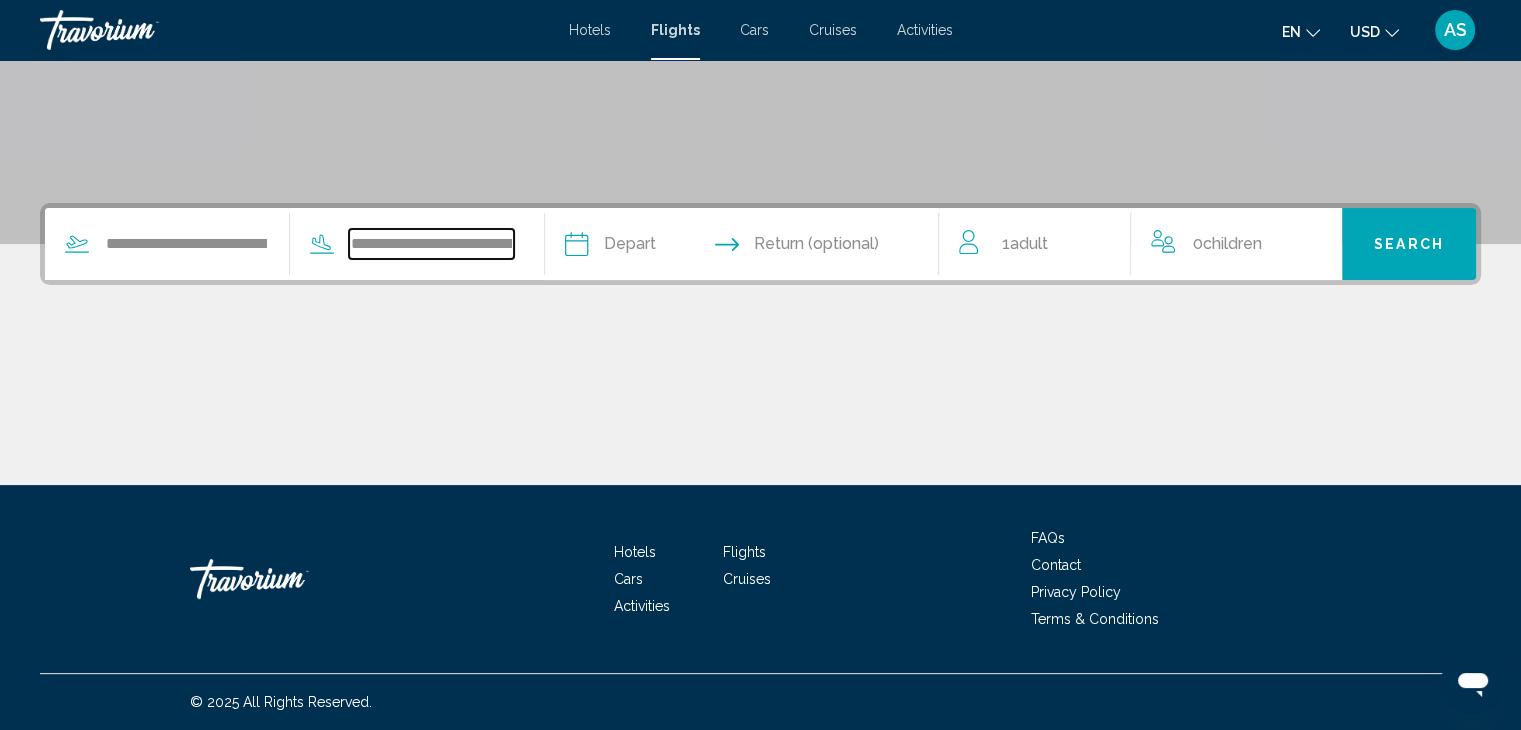 click on "**********" at bounding box center (431, 244) 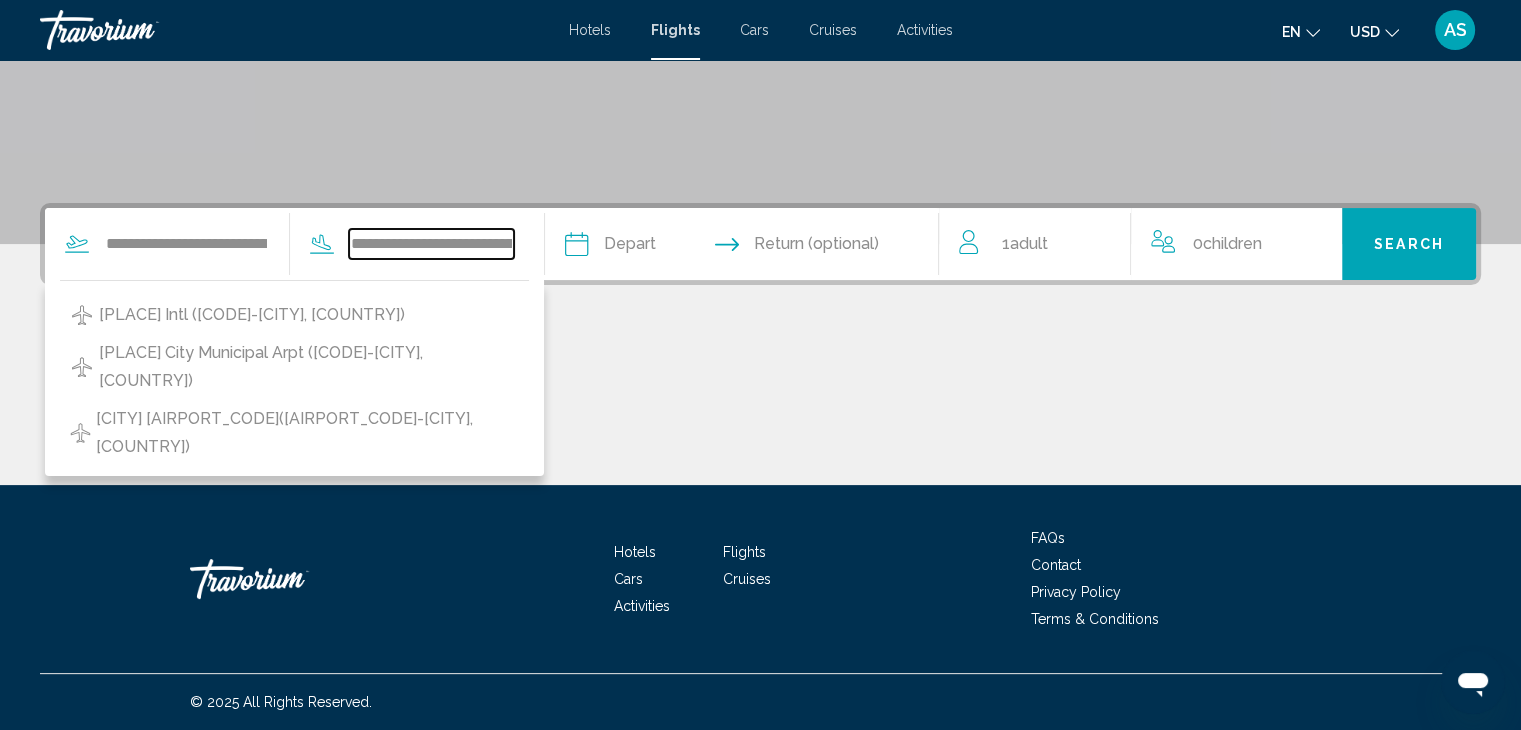 click on "**********" at bounding box center (431, 244) 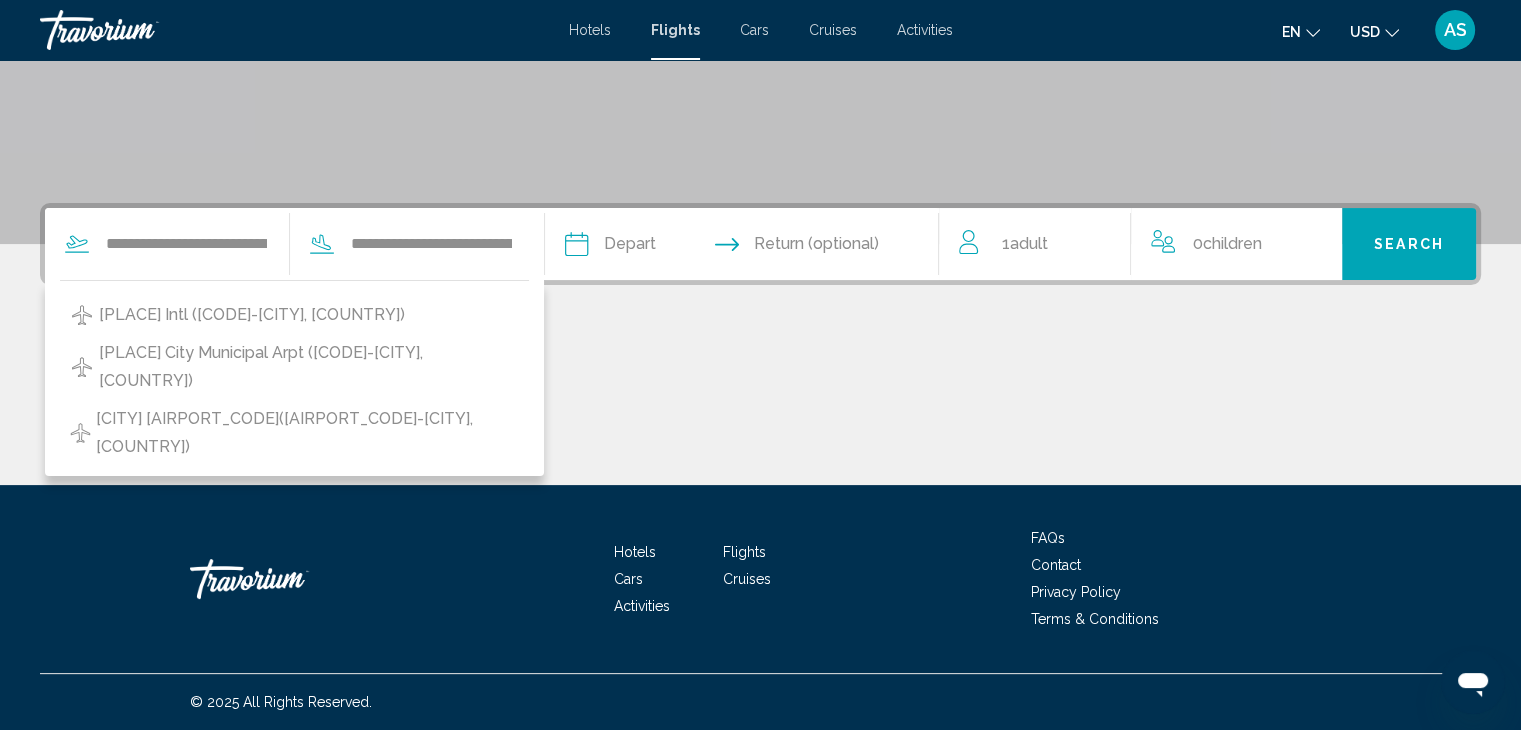 click on "[PLACE] Intl ([CODE]-[CITY], [COUNTRY])" at bounding box center (252, 315) 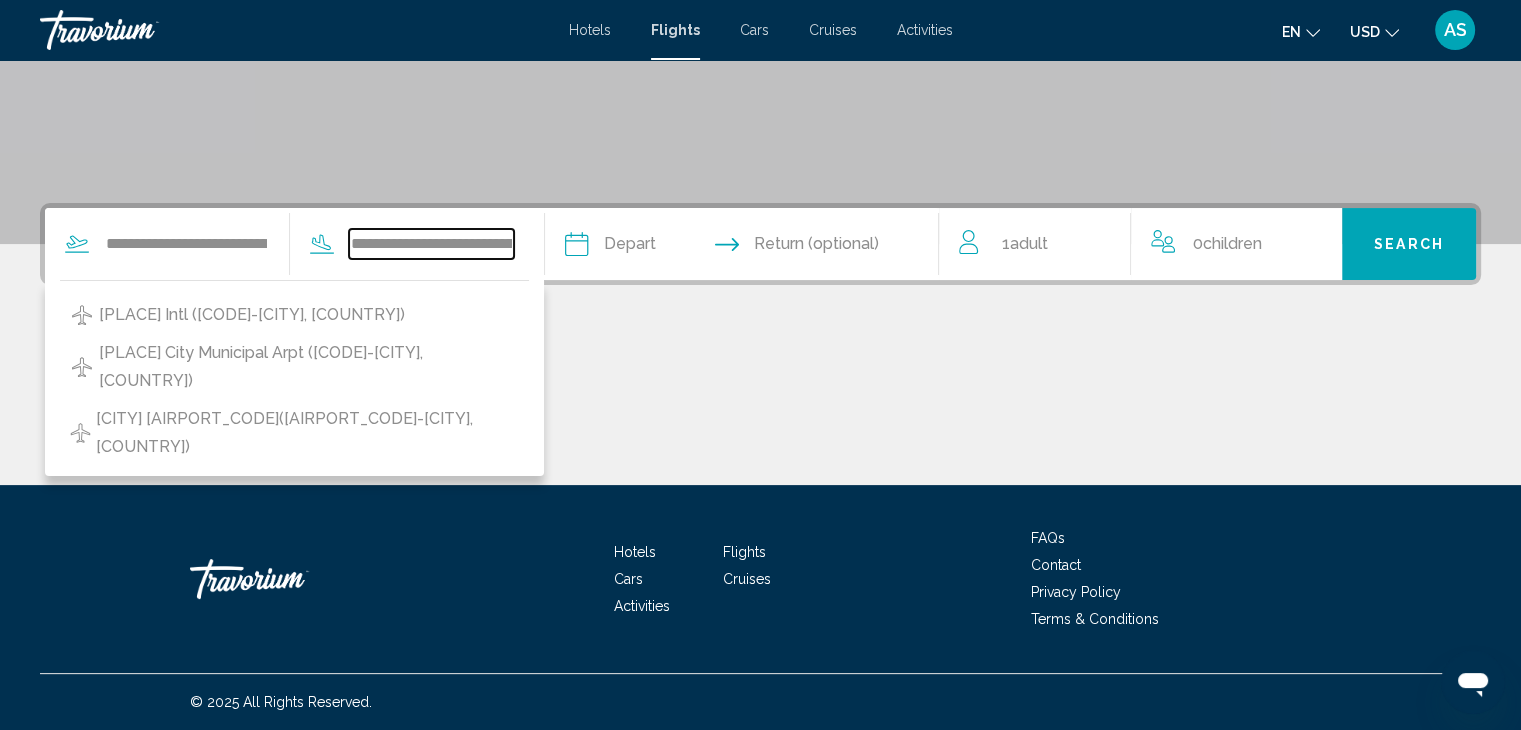 type on "**********" 